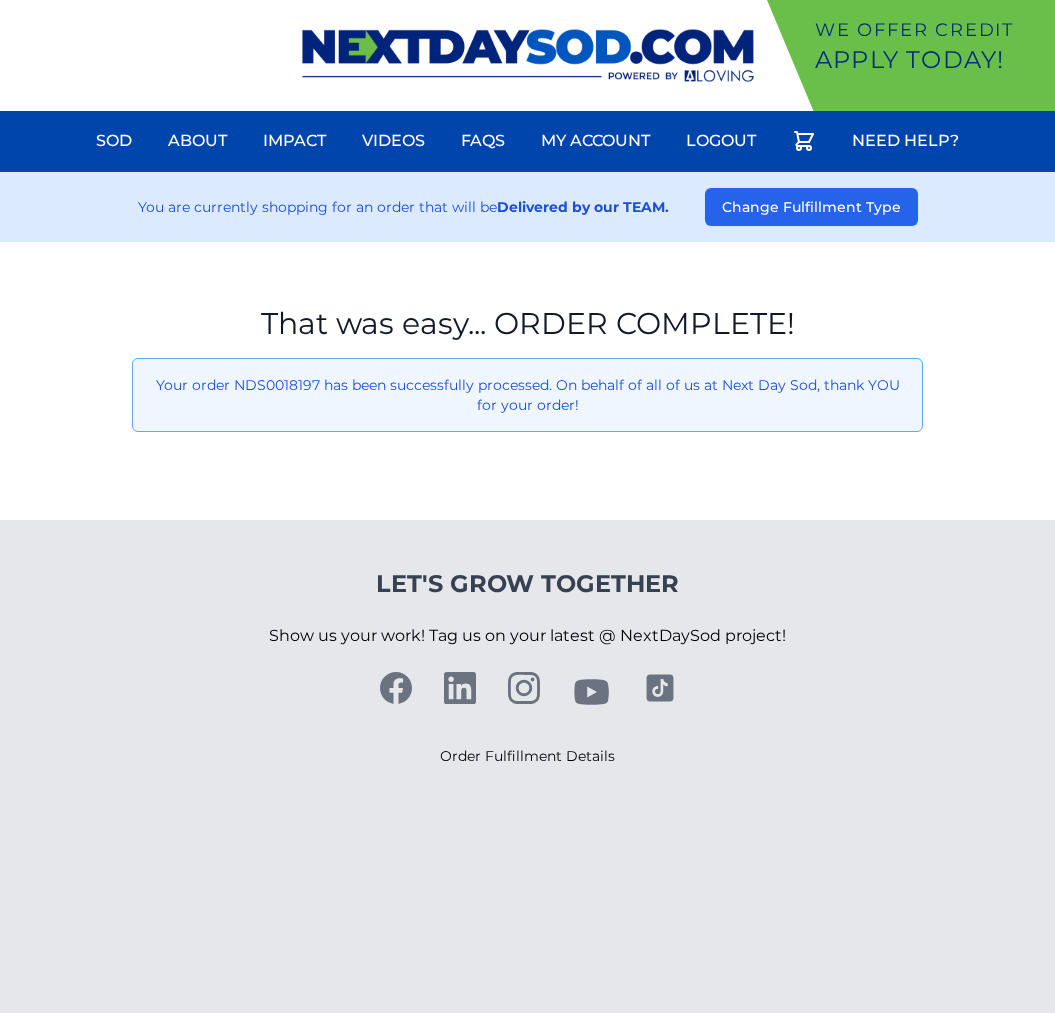 scroll, scrollTop: 0, scrollLeft: 0, axis: both 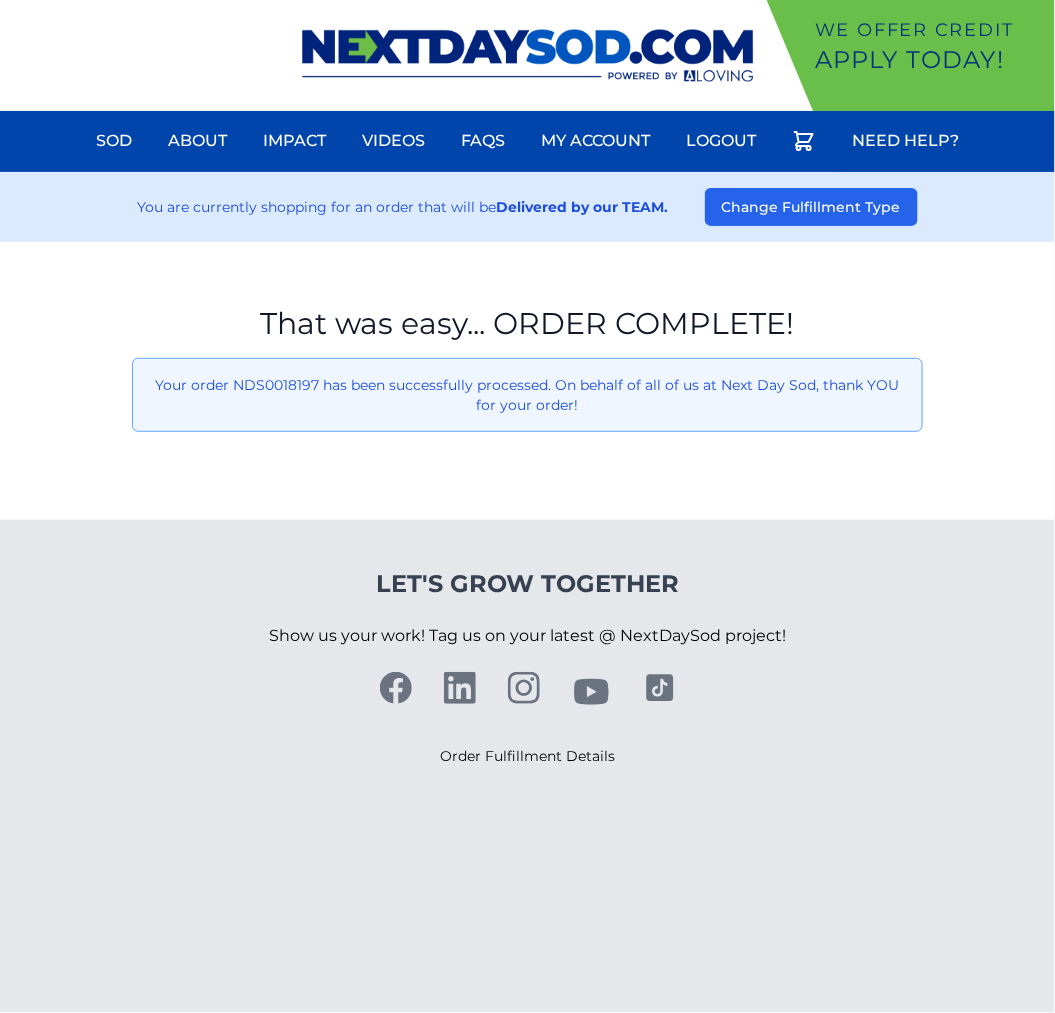 click on "We offer Credit
Apply Today!
Sod
About
Impact
Videos
FAQs
Need Help? My Account
Logout" at bounding box center [527, 55] 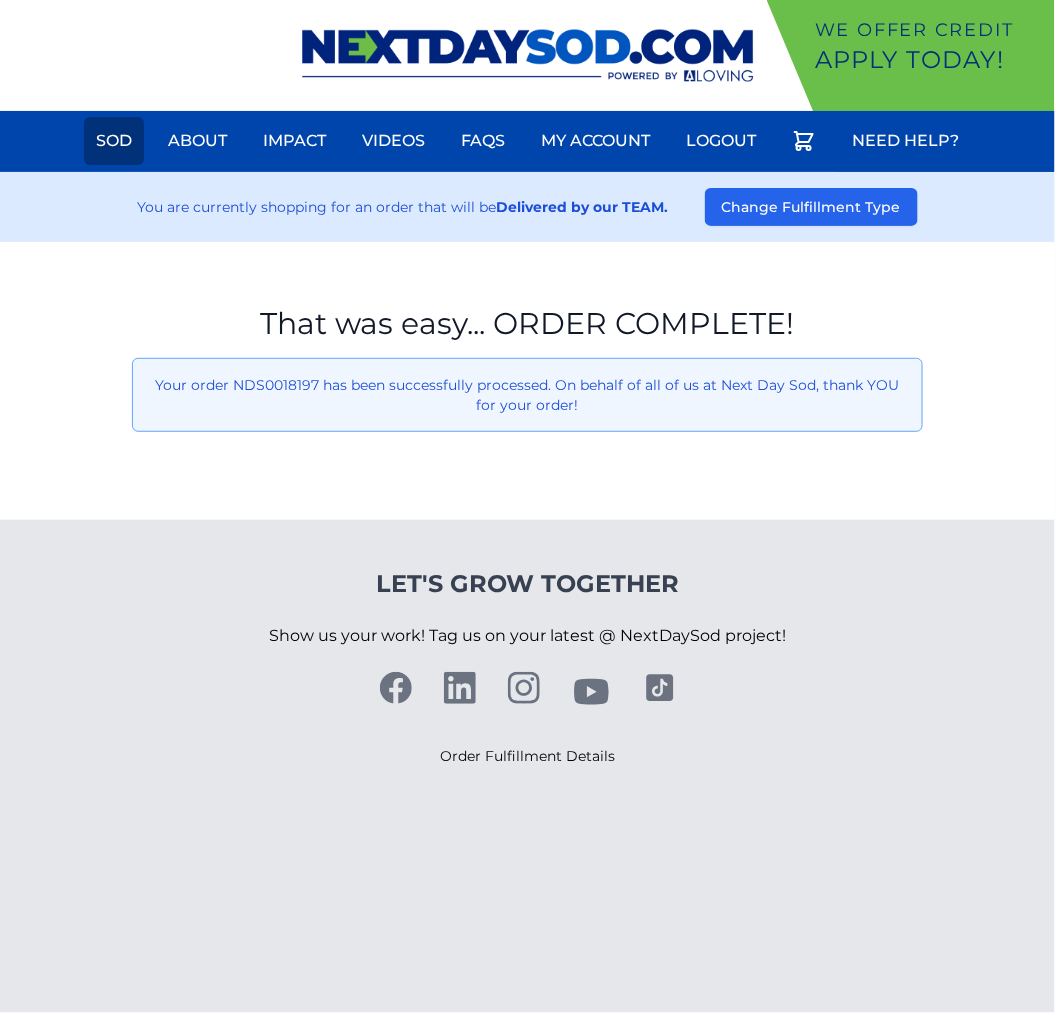 click on "Sod" at bounding box center (114, 141) 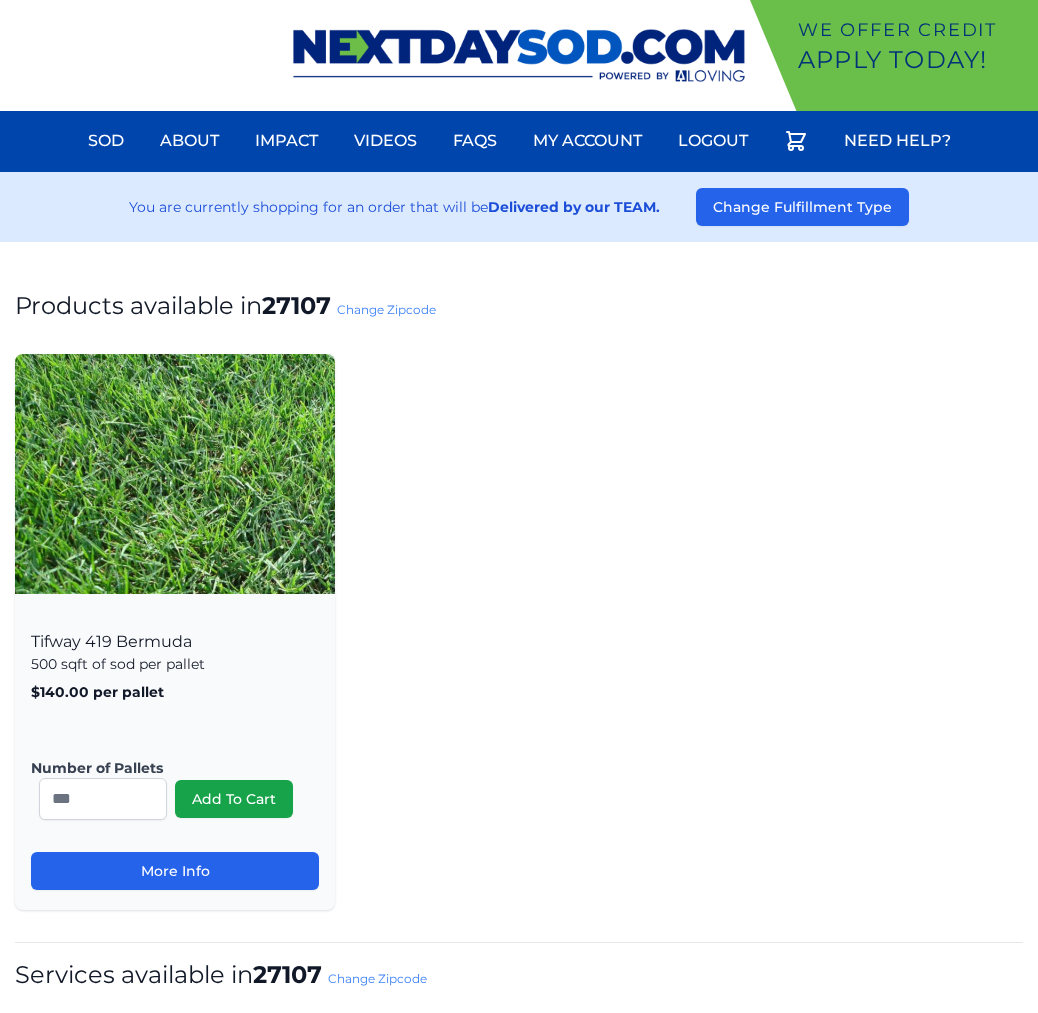 scroll, scrollTop: 0, scrollLeft: 0, axis: both 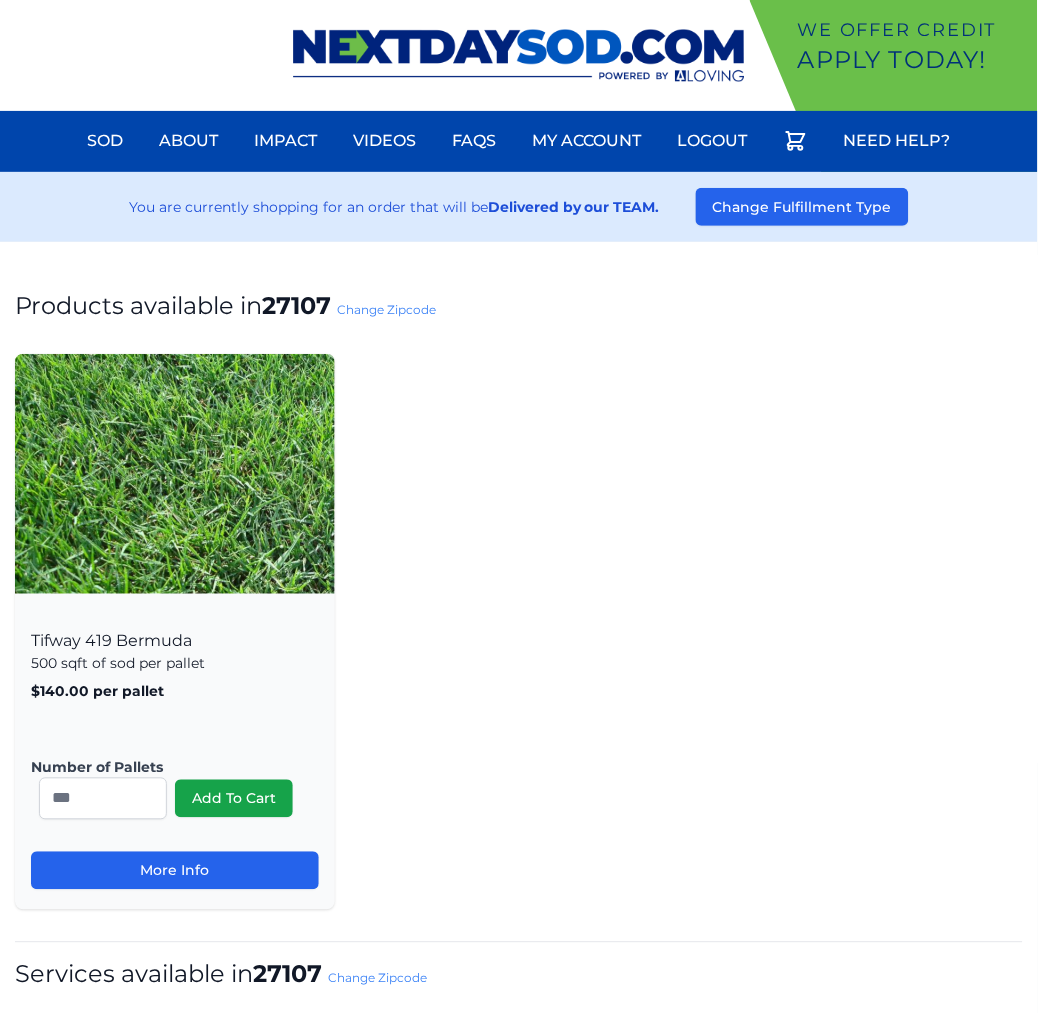 drag, startPoint x: 376, startPoint y: 314, endPoint x: 365, endPoint y: 320, distance: 12.529964 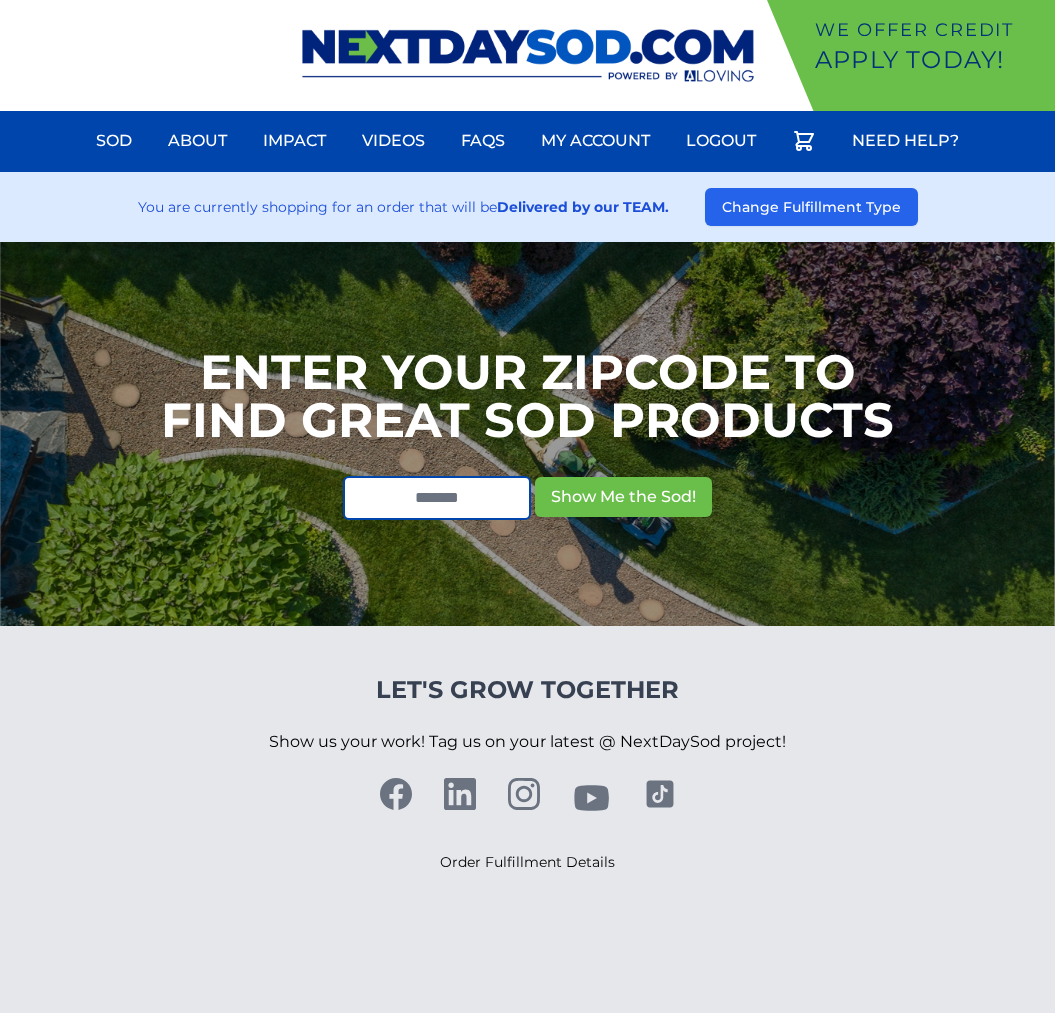 scroll, scrollTop: 0, scrollLeft: 0, axis: both 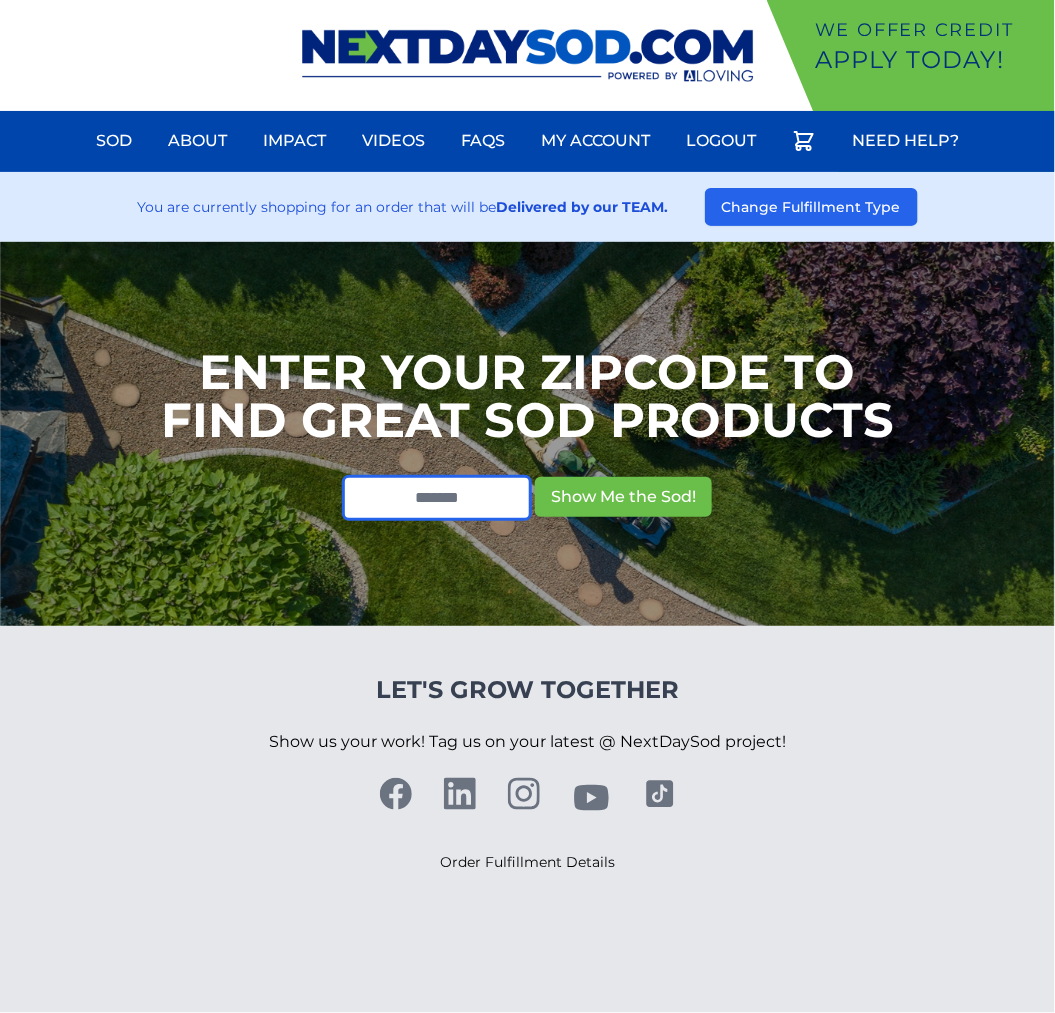 click at bounding box center [437, 498] 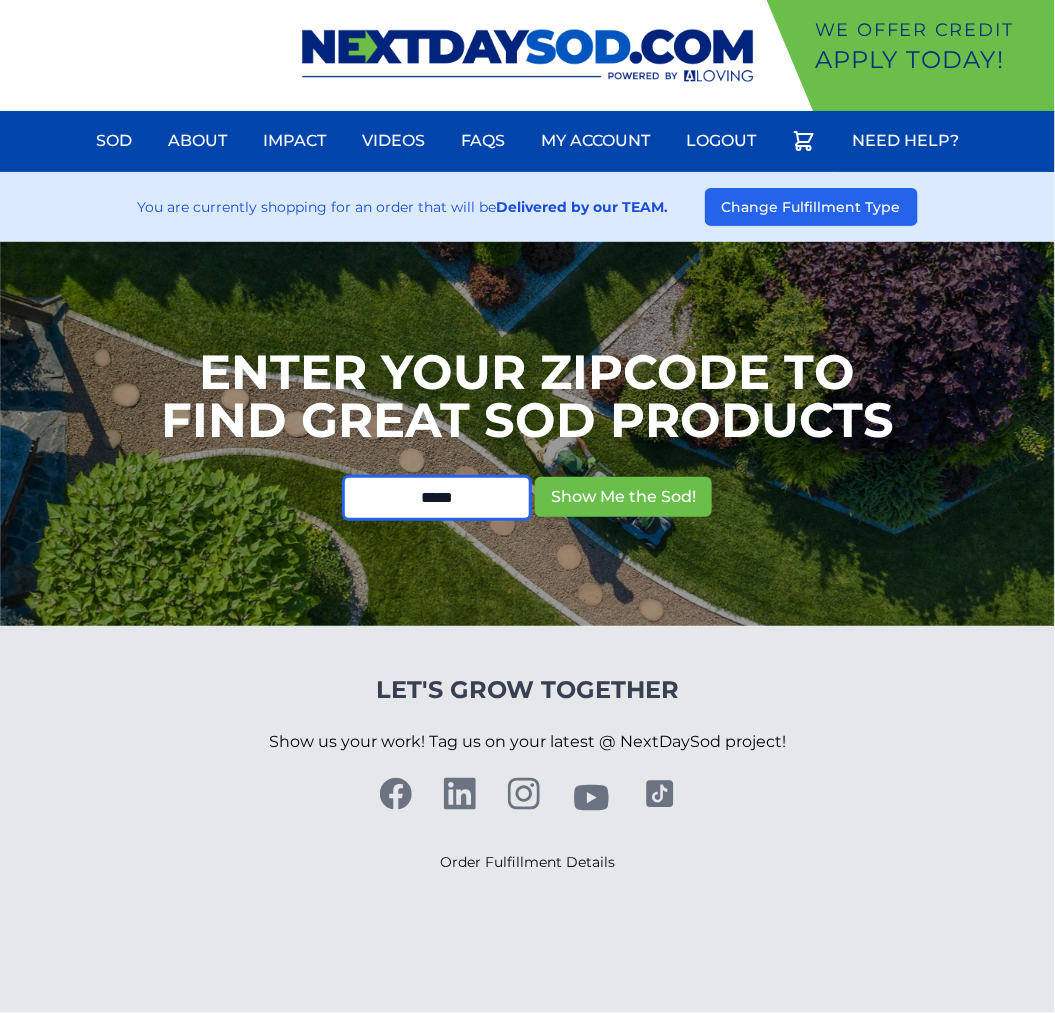type on "*****" 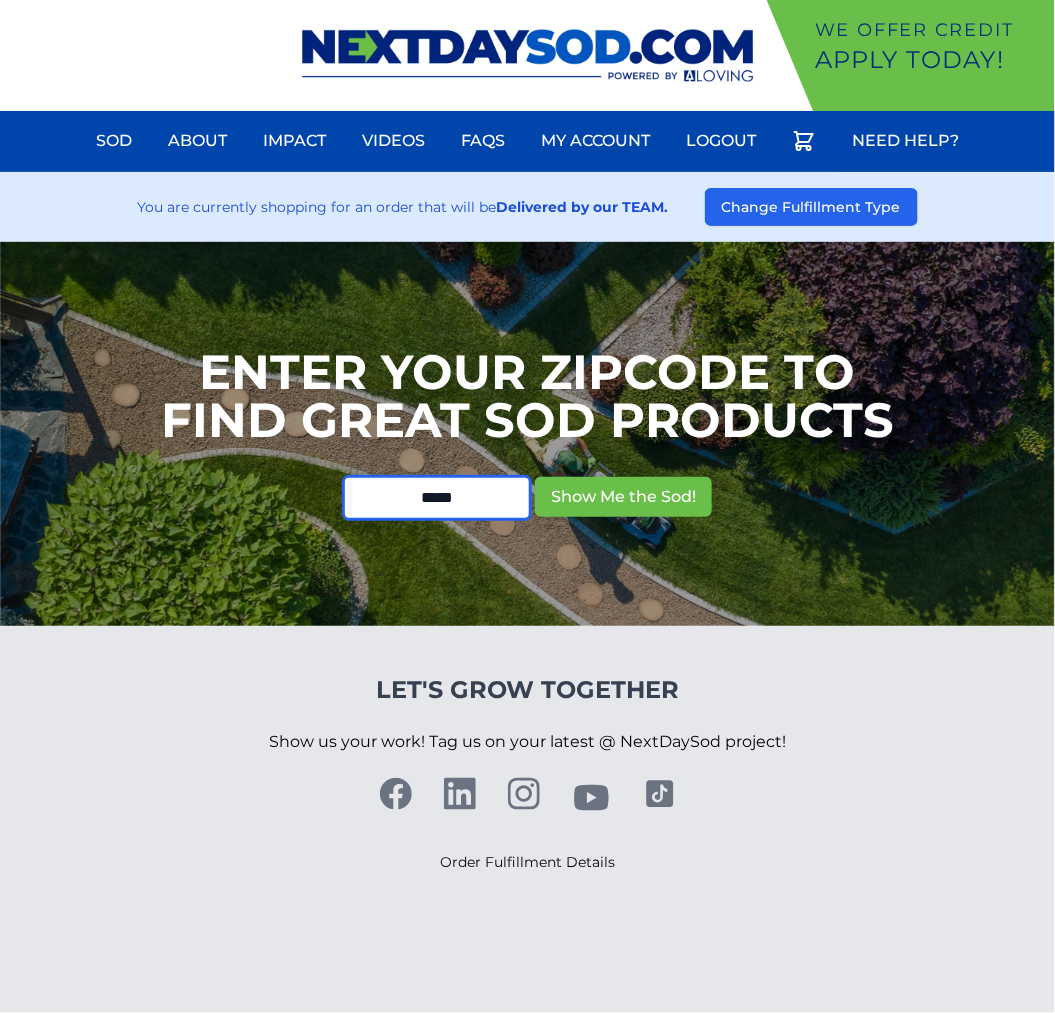 click on "Show Me the Sod!" at bounding box center [623, 497] 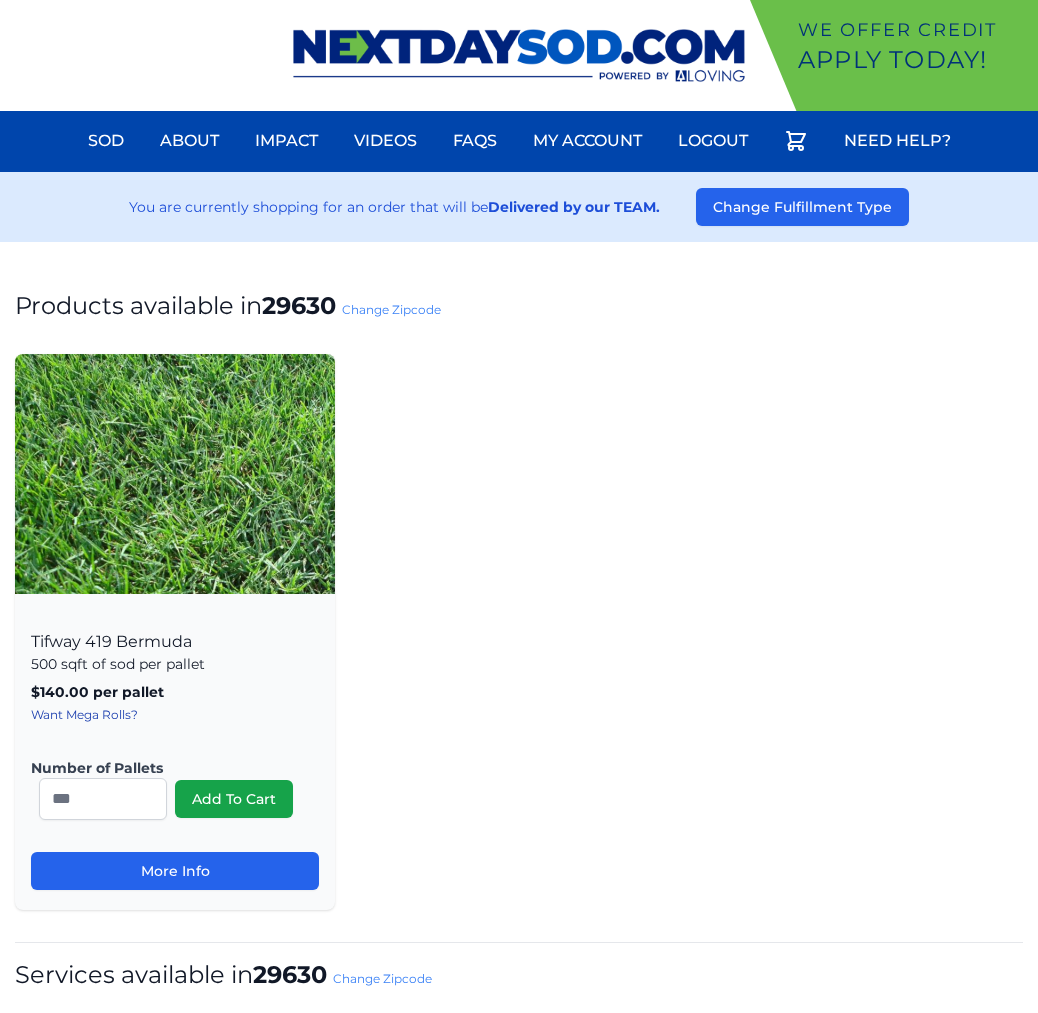 scroll, scrollTop: 0, scrollLeft: 0, axis: both 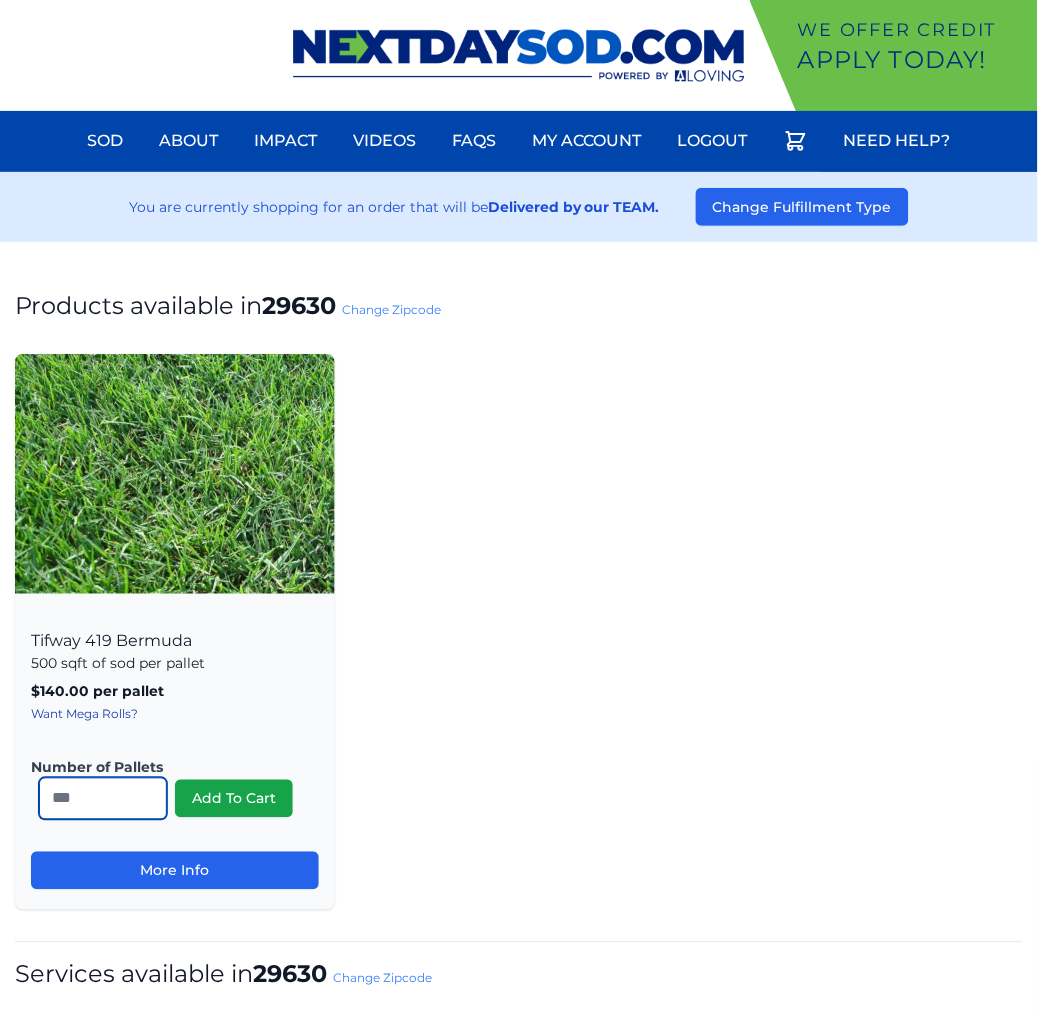 click on "*" at bounding box center [103, 799] 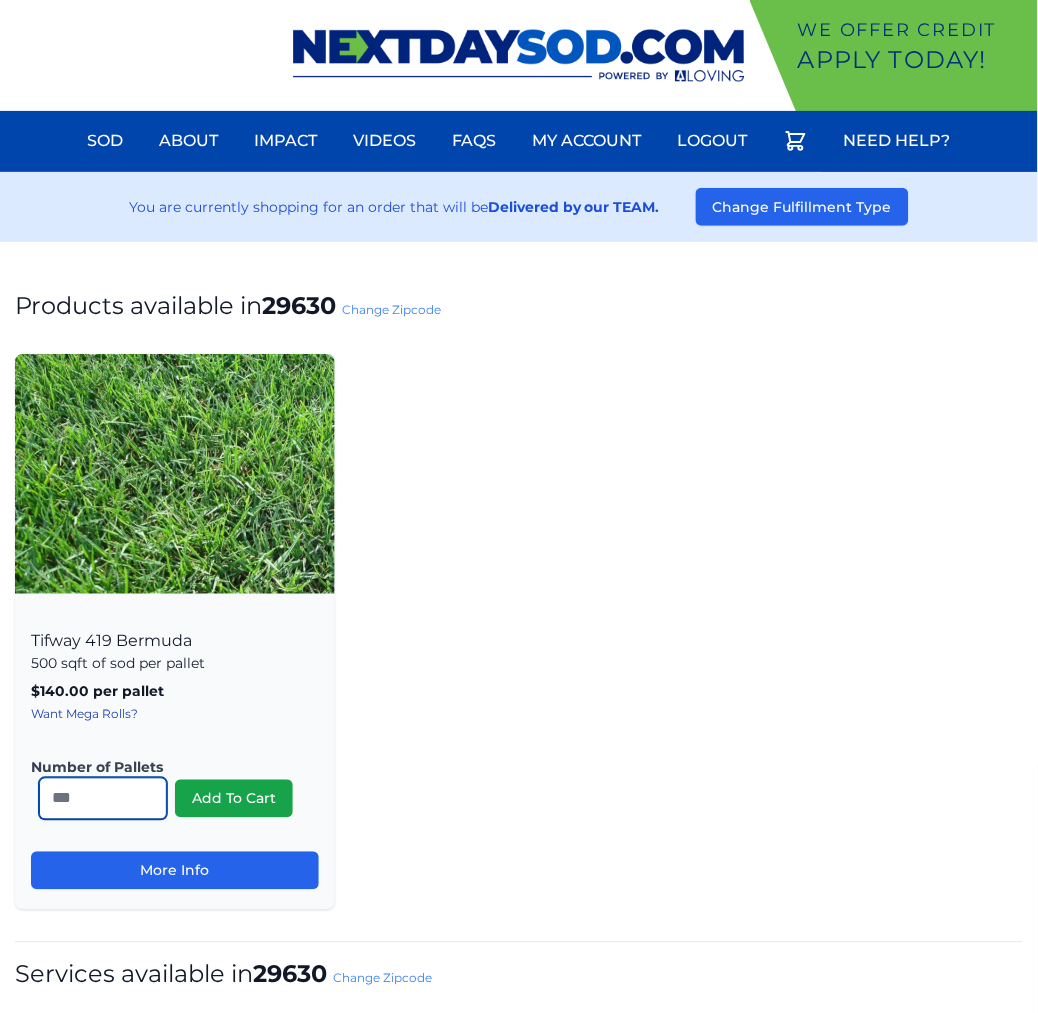 drag, startPoint x: 118, startPoint y: 796, endPoint x: -39, endPoint y: 806, distance: 157.31815 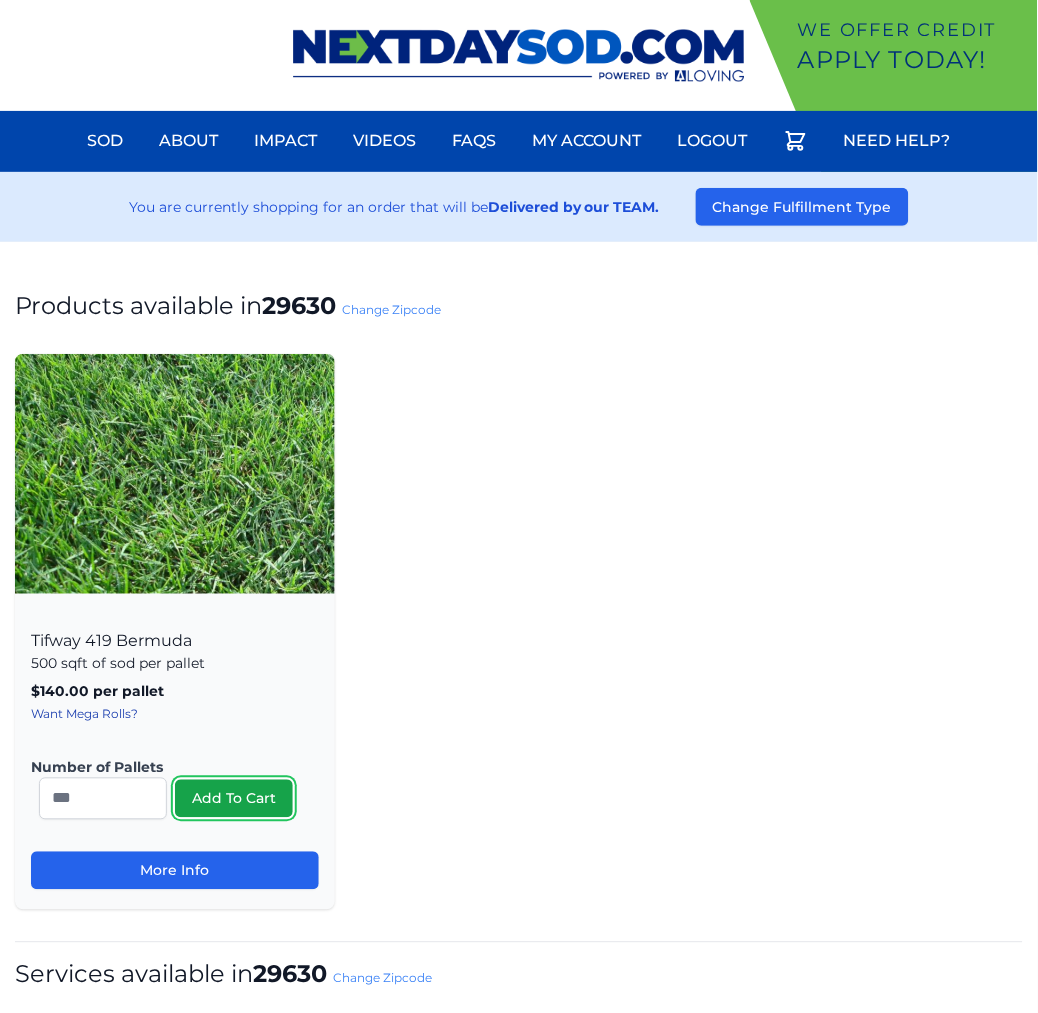 type 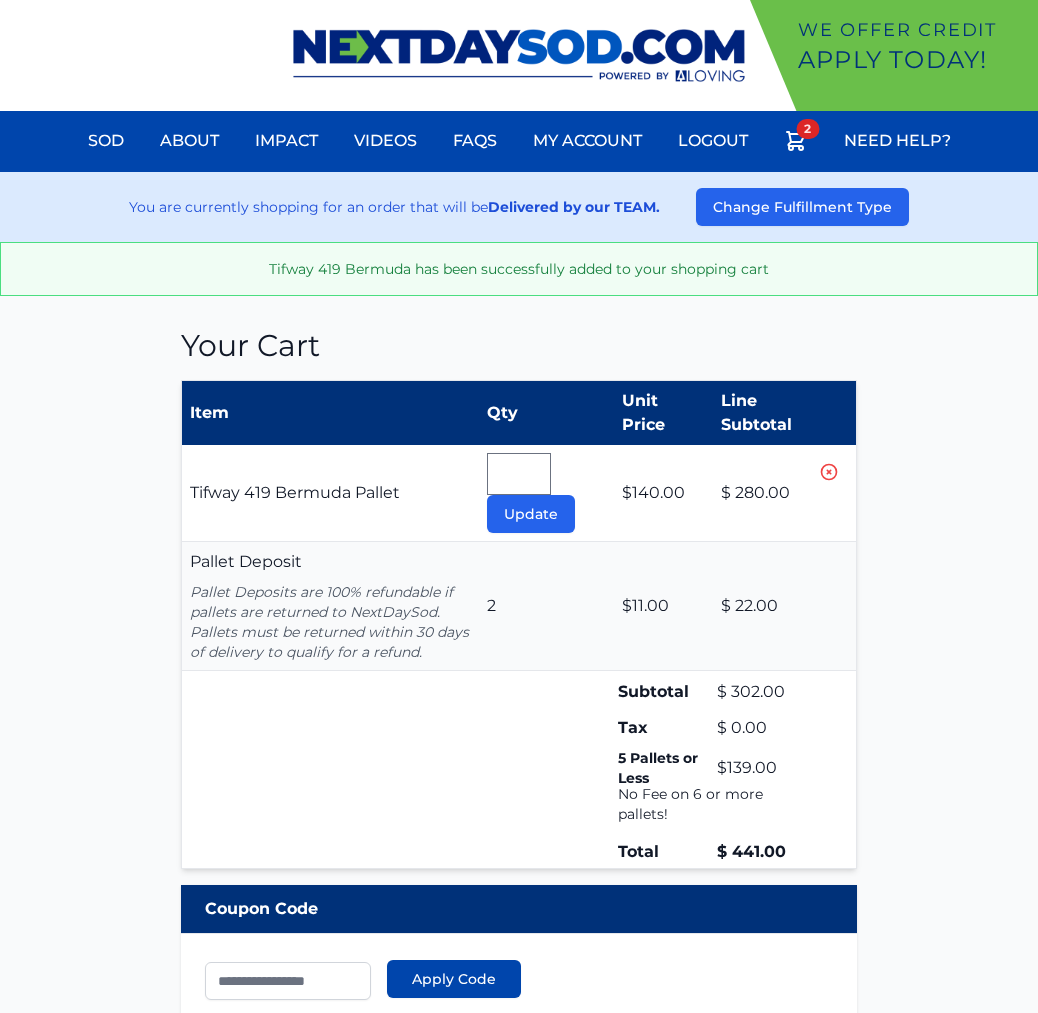 scroll, scrollTop: 0, scrollLeft: 0, axis: both 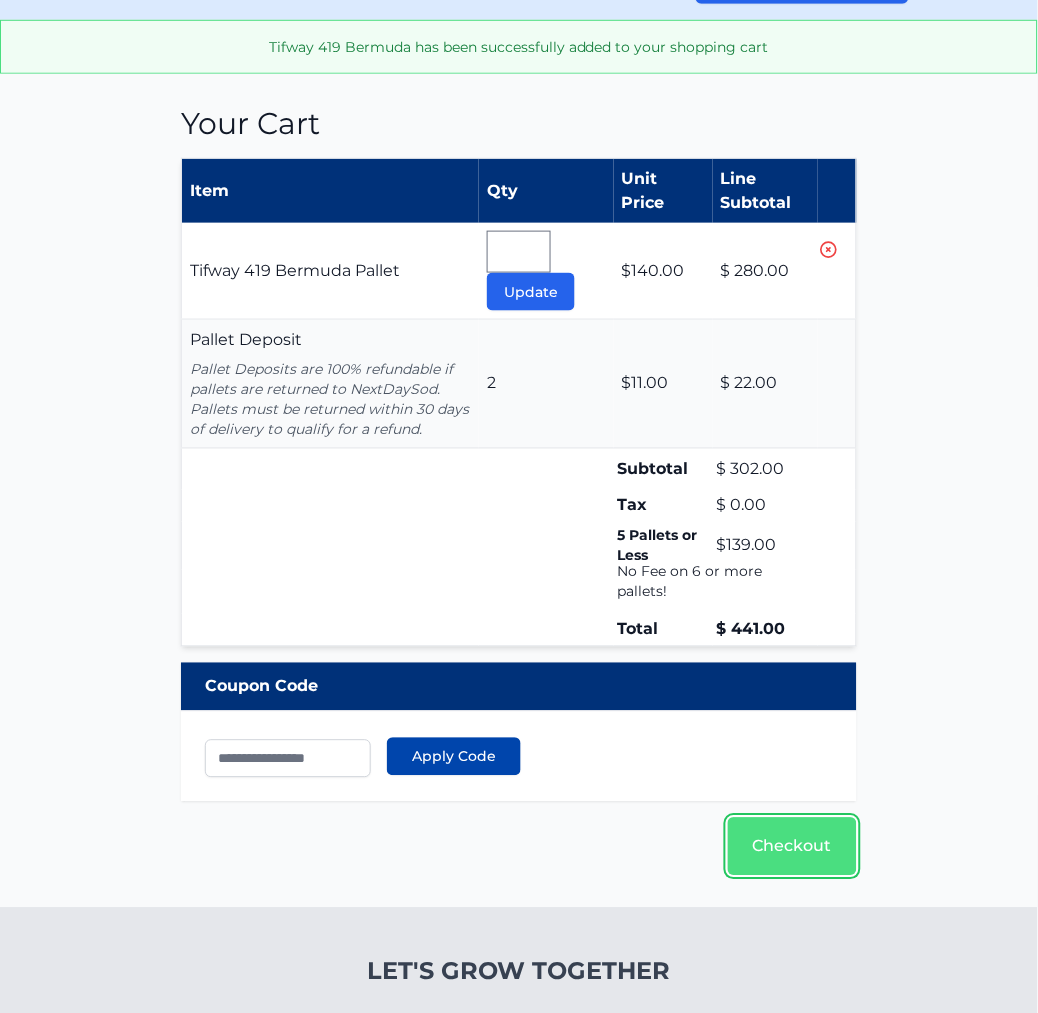 click on "Checkout" at bounding box center (792, 847) 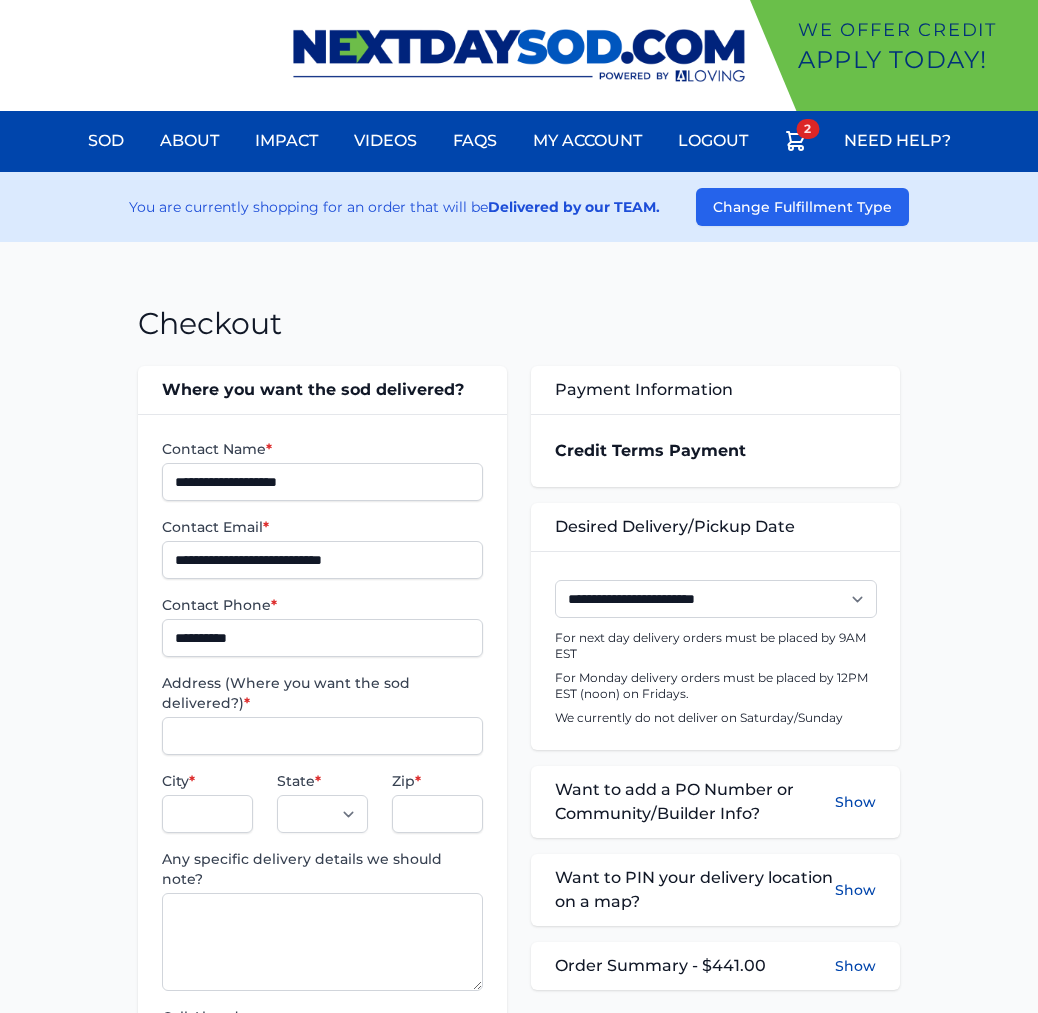 scroll, scrollTop: 0, scrollLeft: 0, axis: both 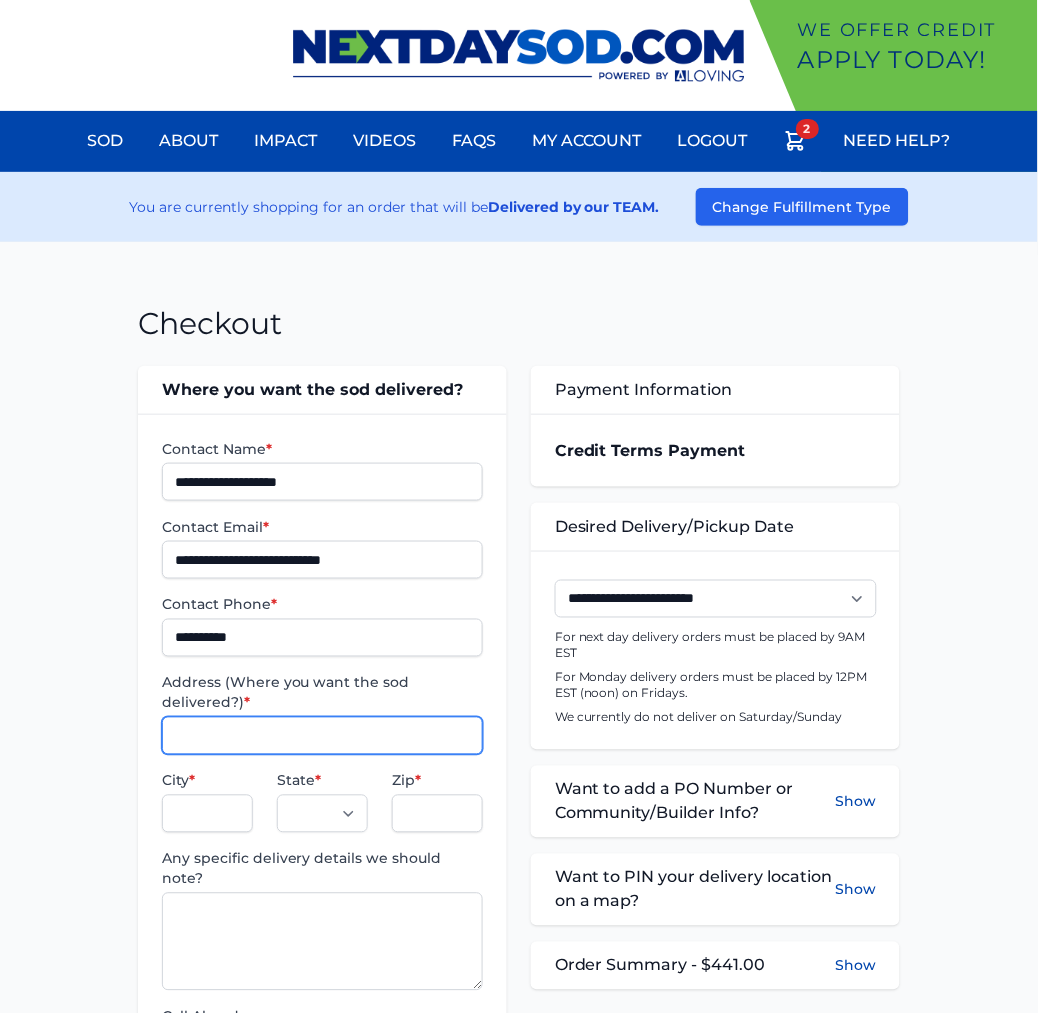 click on "Address (Where you want the sod delivered?)
*" at bounding box center [322, 736] 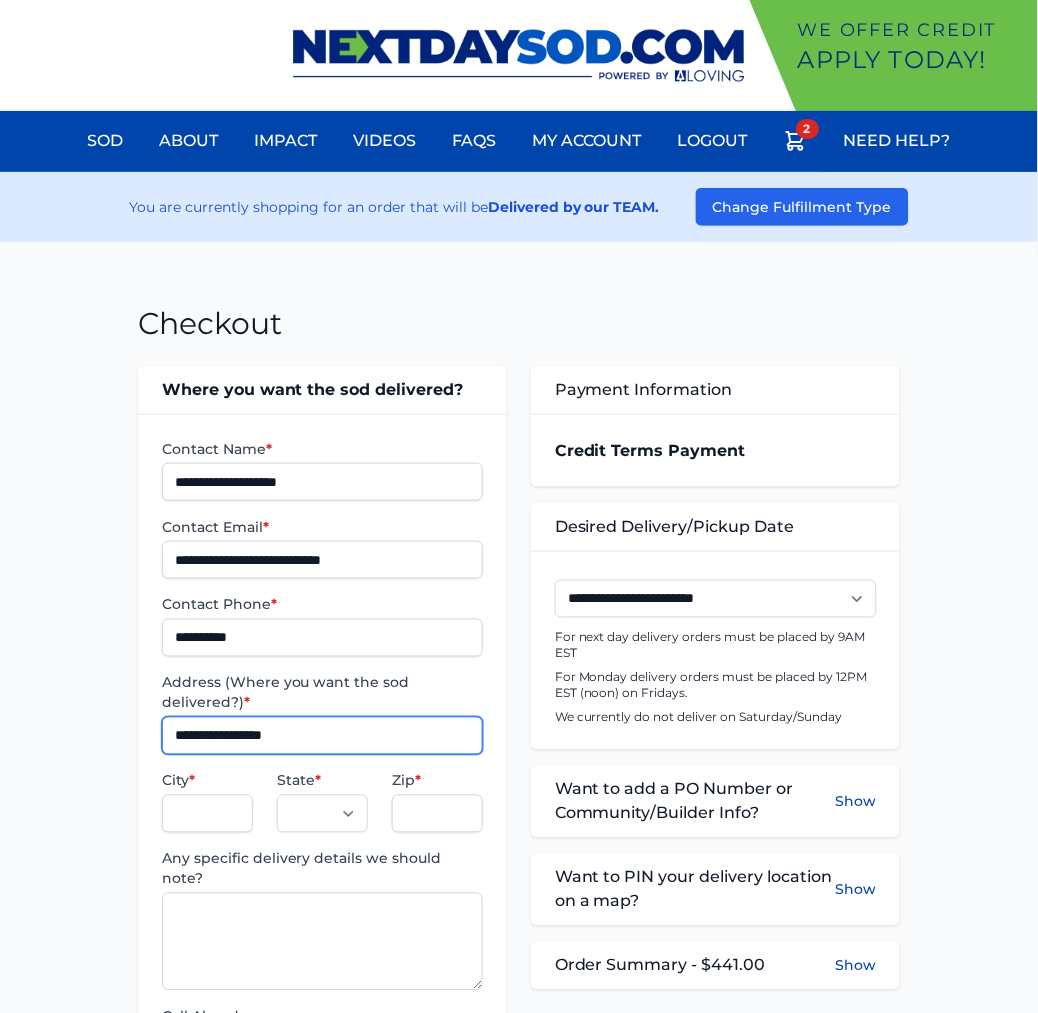 type on "**********" 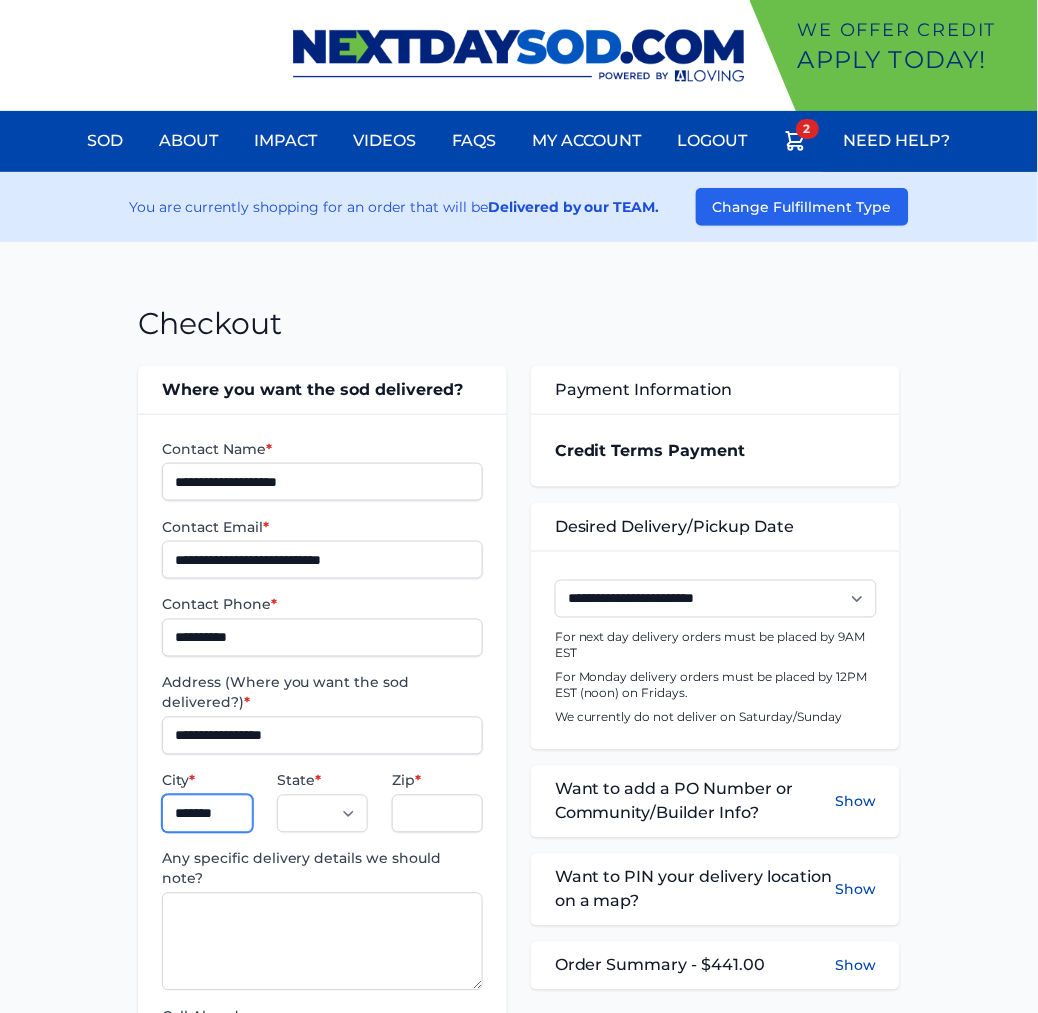type on "*******" 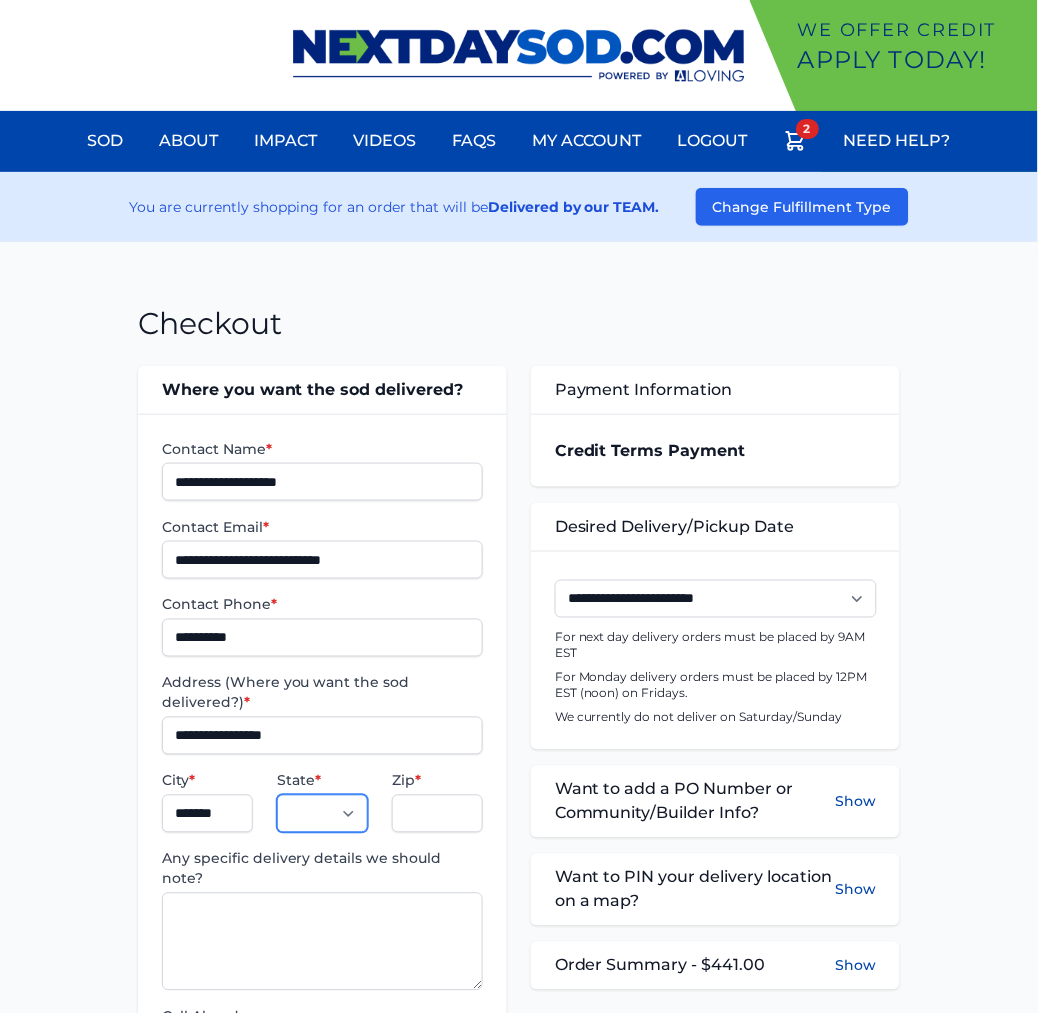 select on "**" 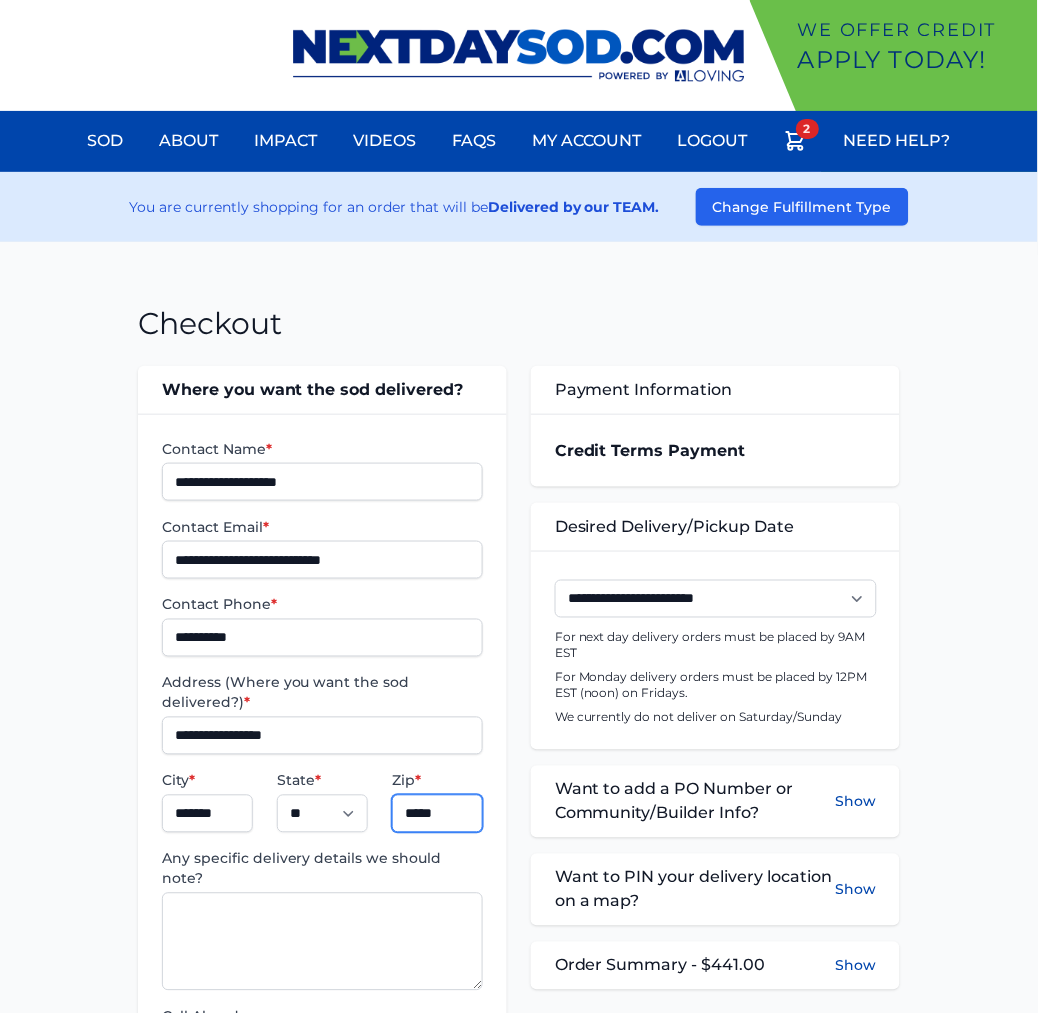 type on "*****" 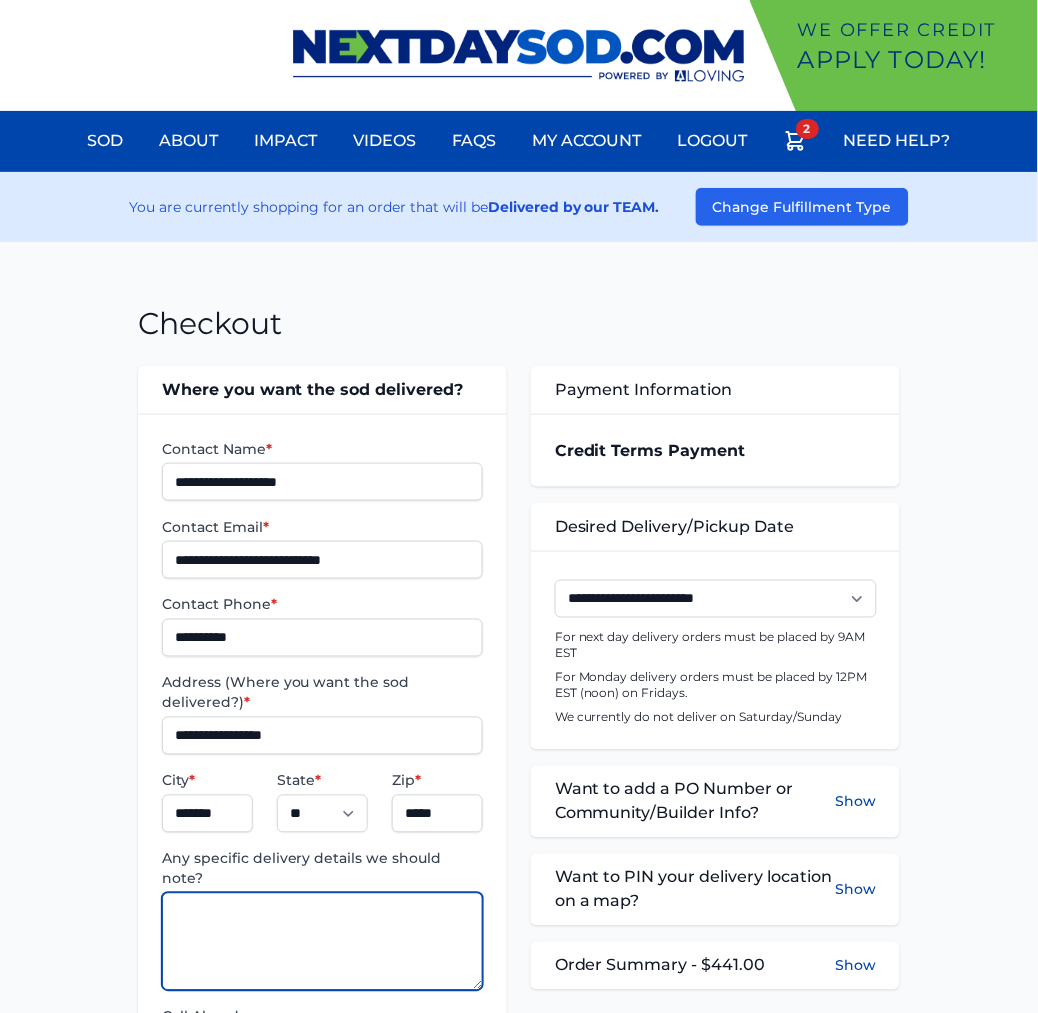 paste on "**********" 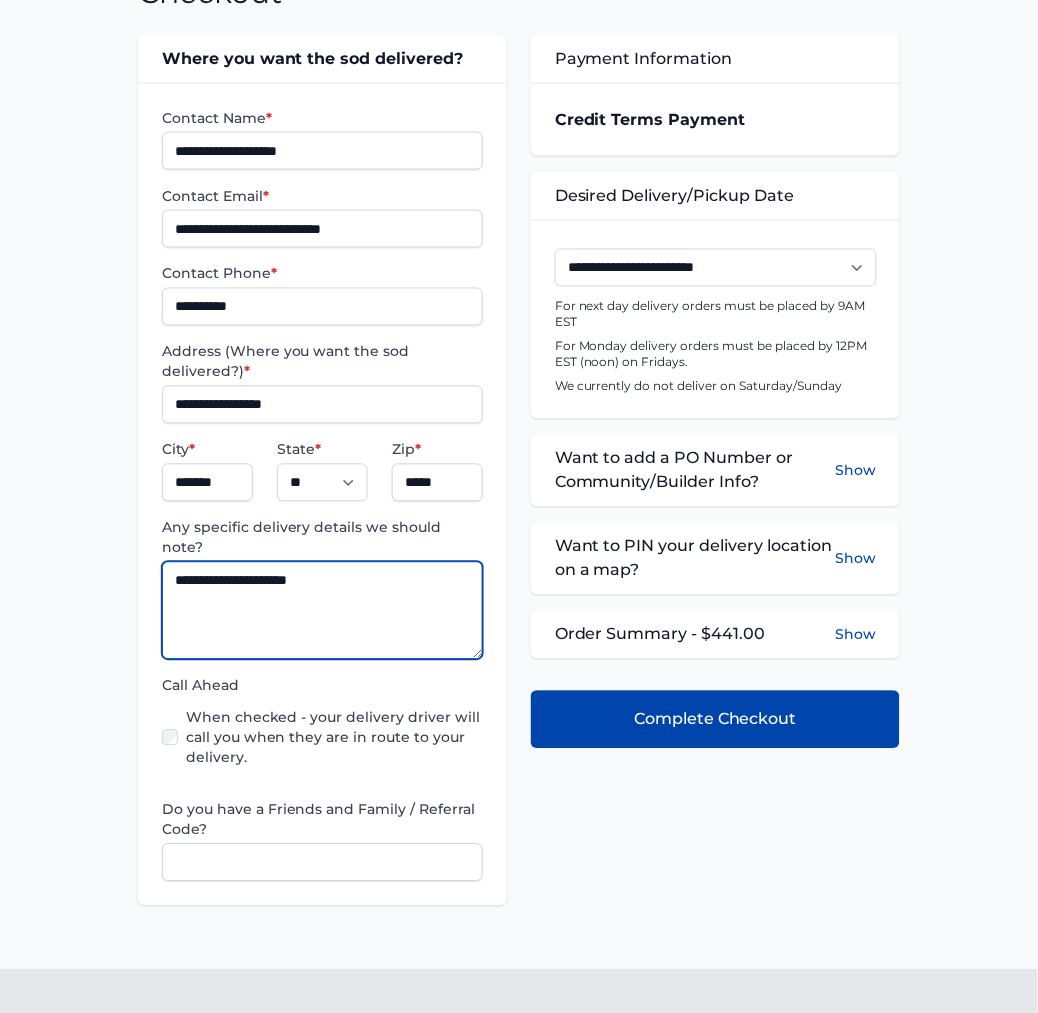 scroll, scrollTop: 333, scrollLeft: 0, axis: vertical 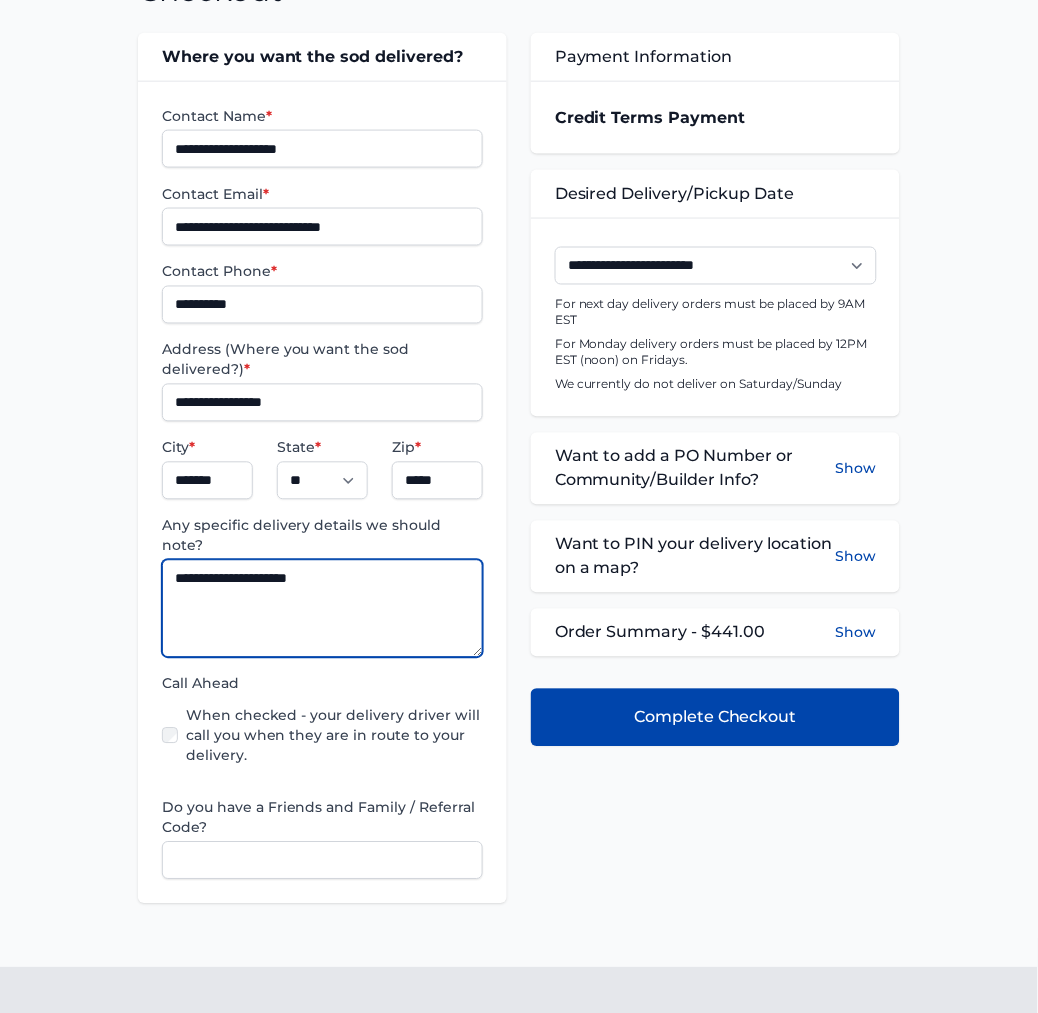 type on "**********" 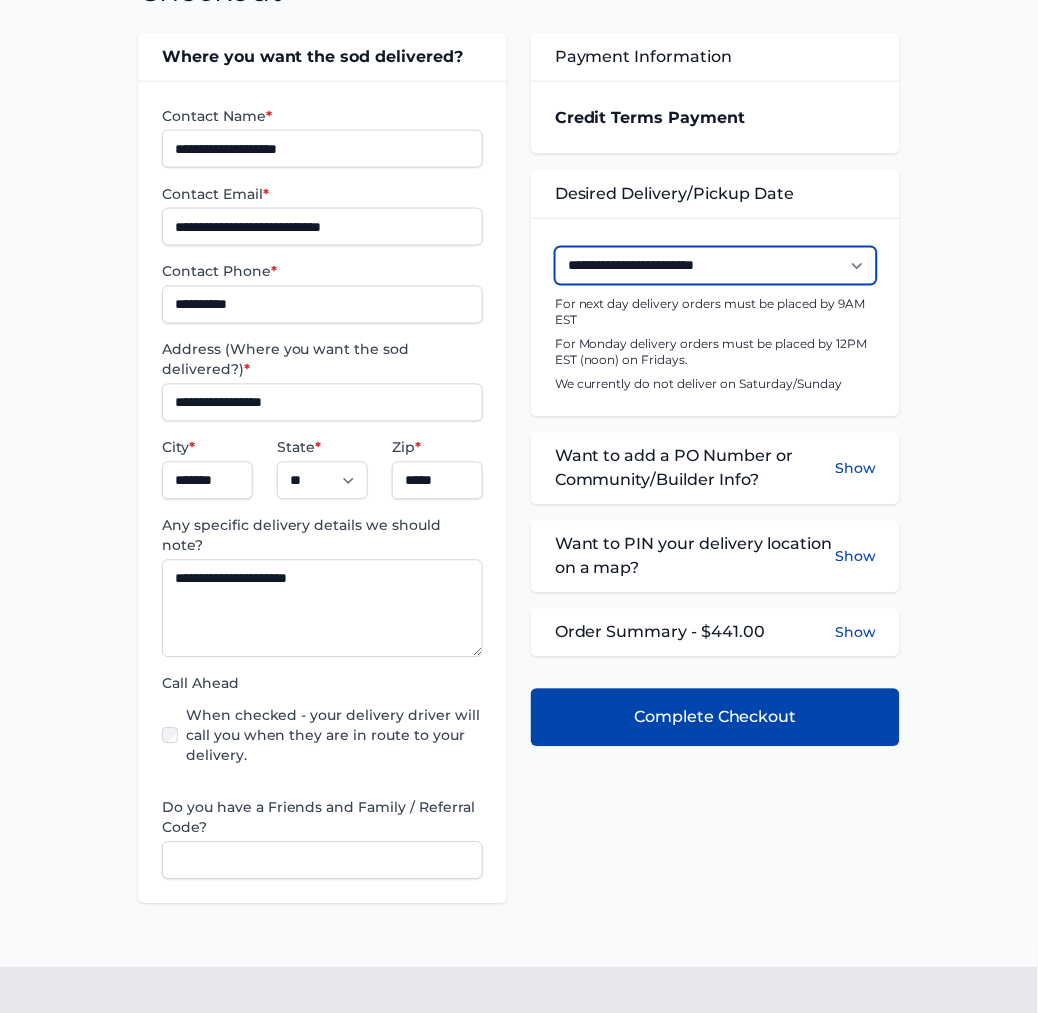 click on "**********" at bounding box center [716, 266] 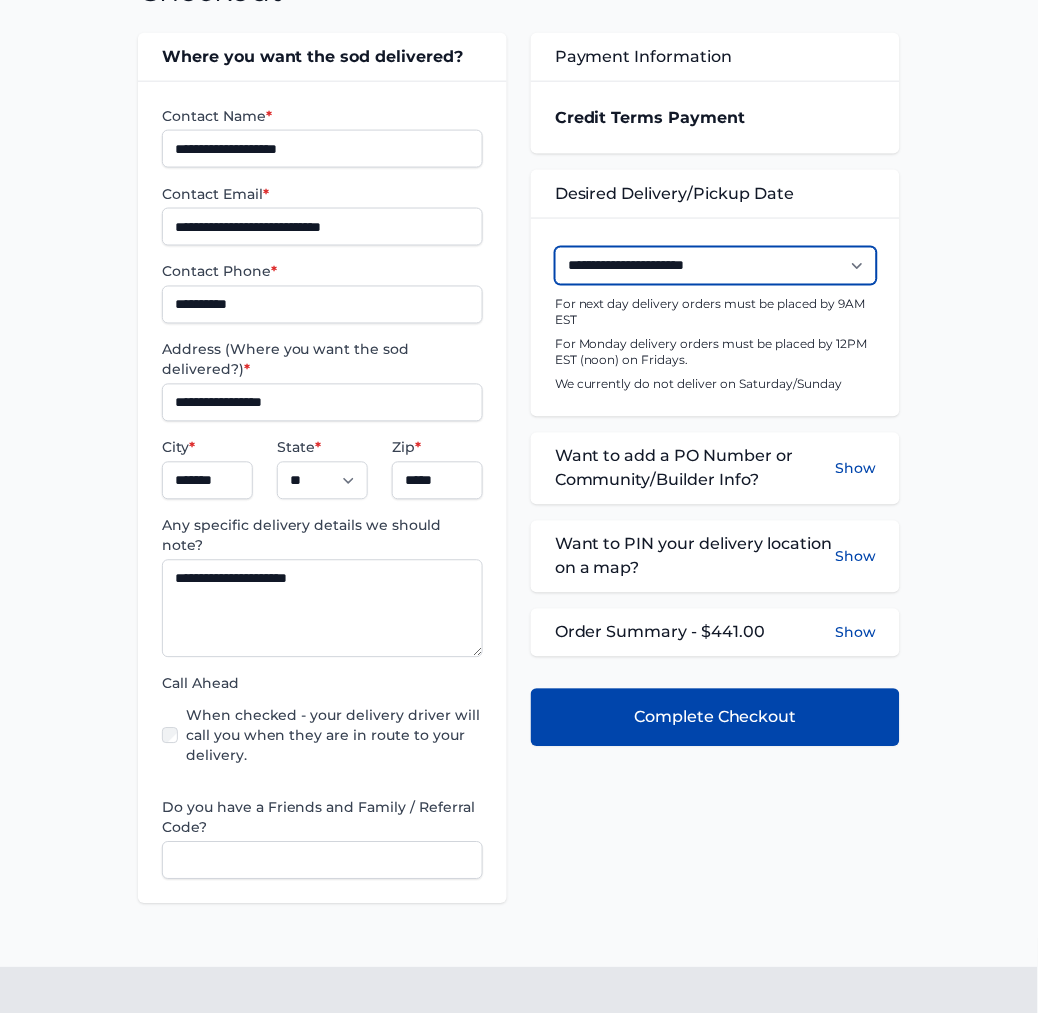 click on "**********" at bounding box center [716, 266] 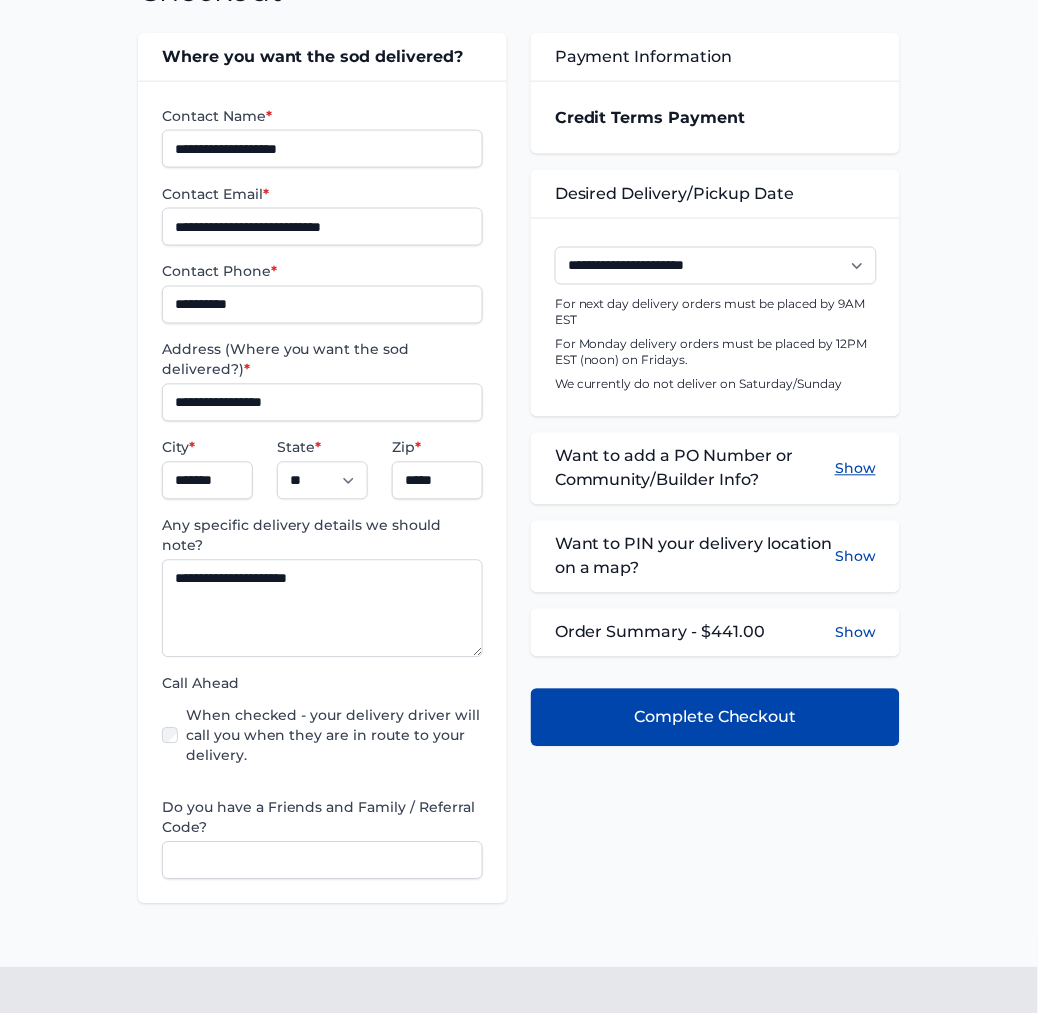 click on "Show" at bounding box center [855, 469] 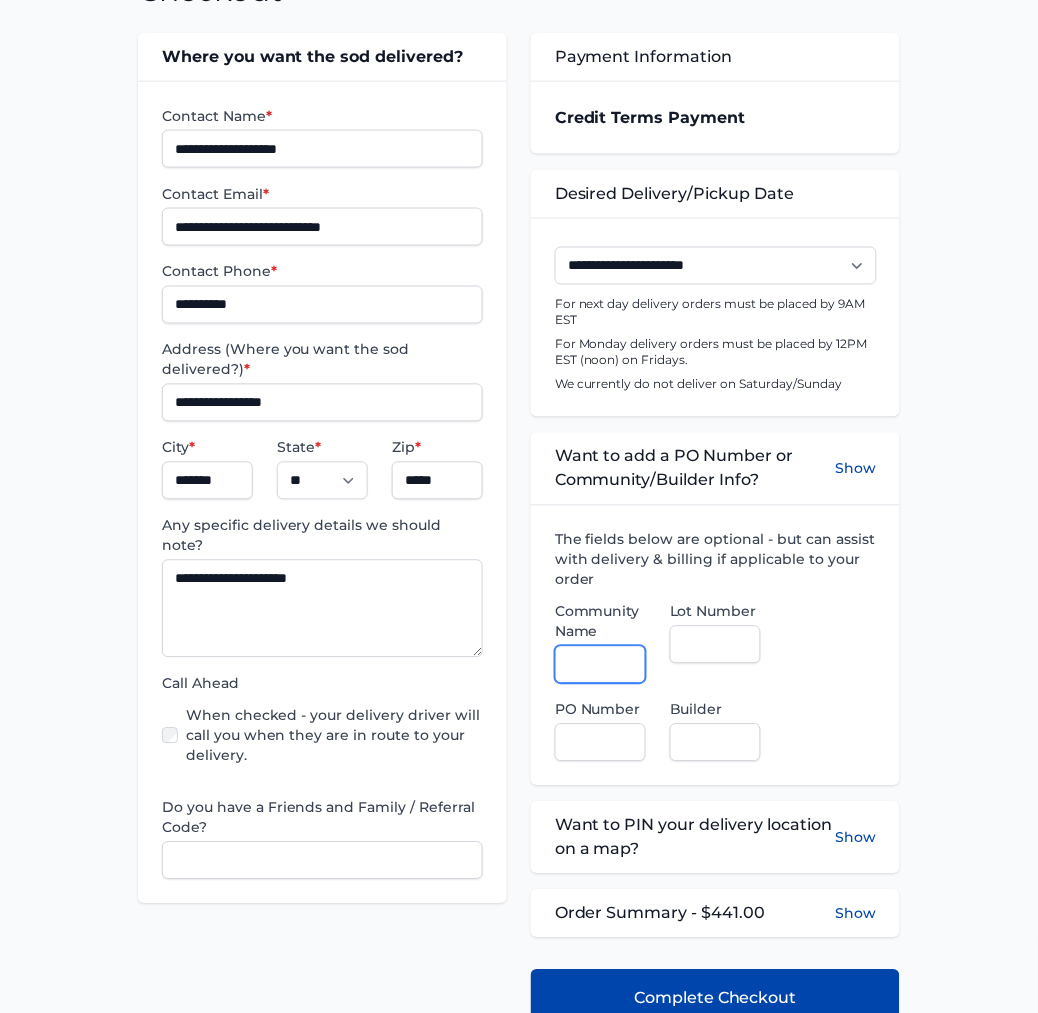 click on "Community Name" at bounding box center (600, 665) 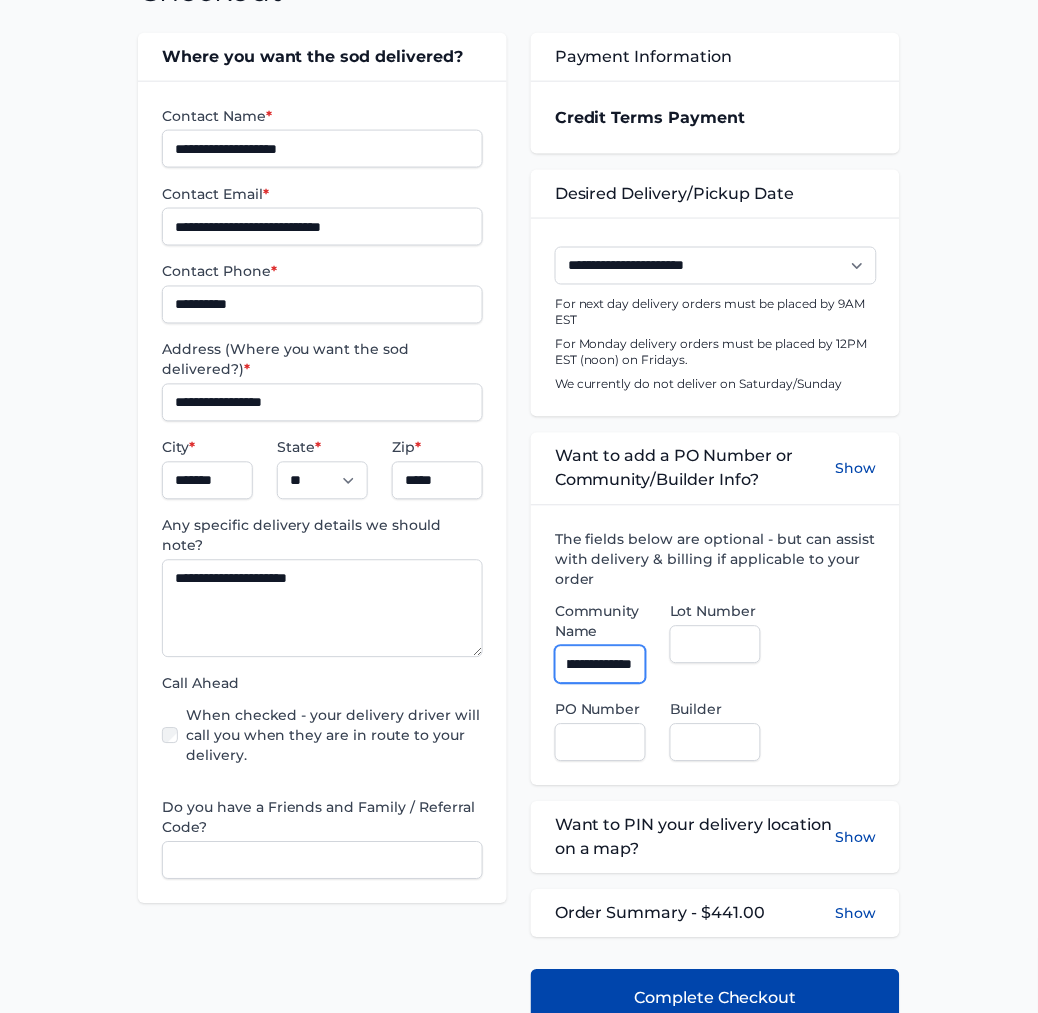 scroll, scrollTop: 0, scrollLeft: 50, axis: horizontal 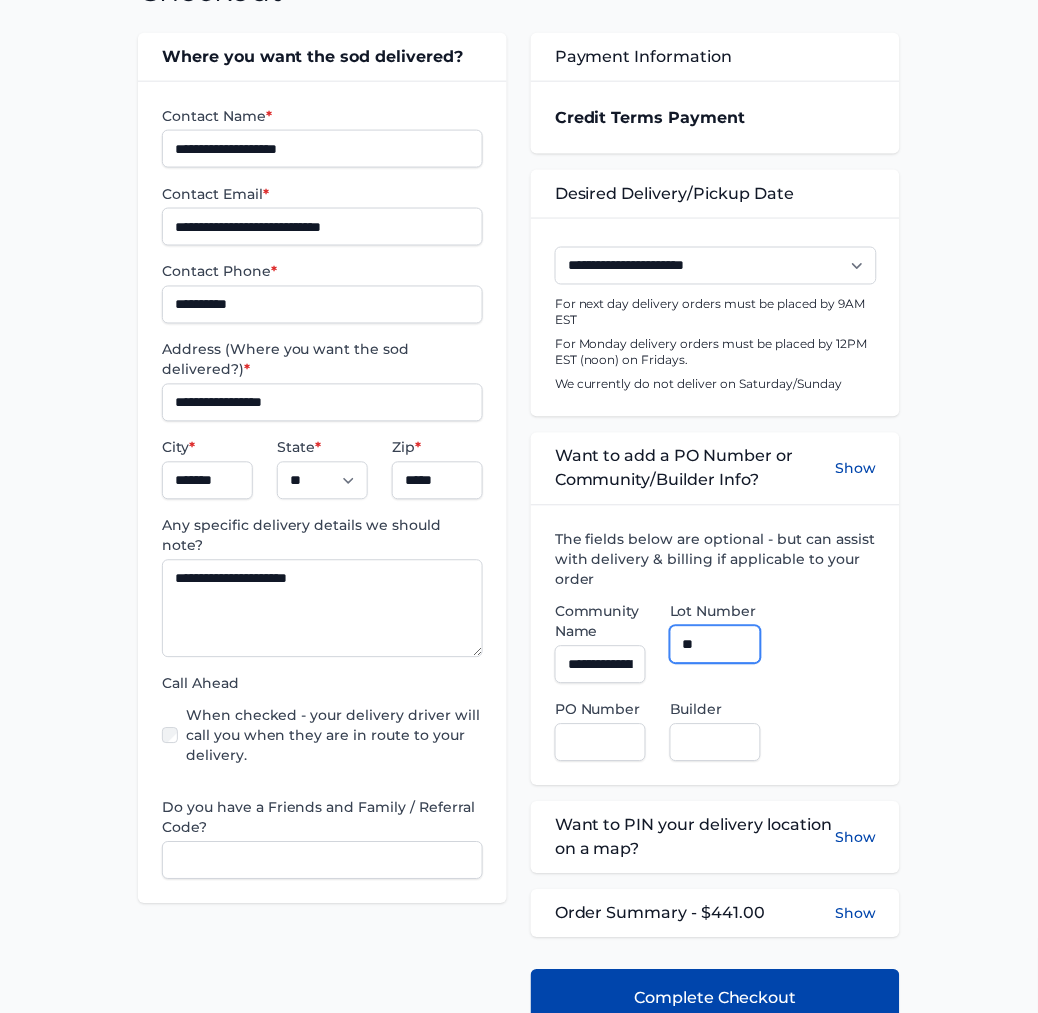 type on "**" 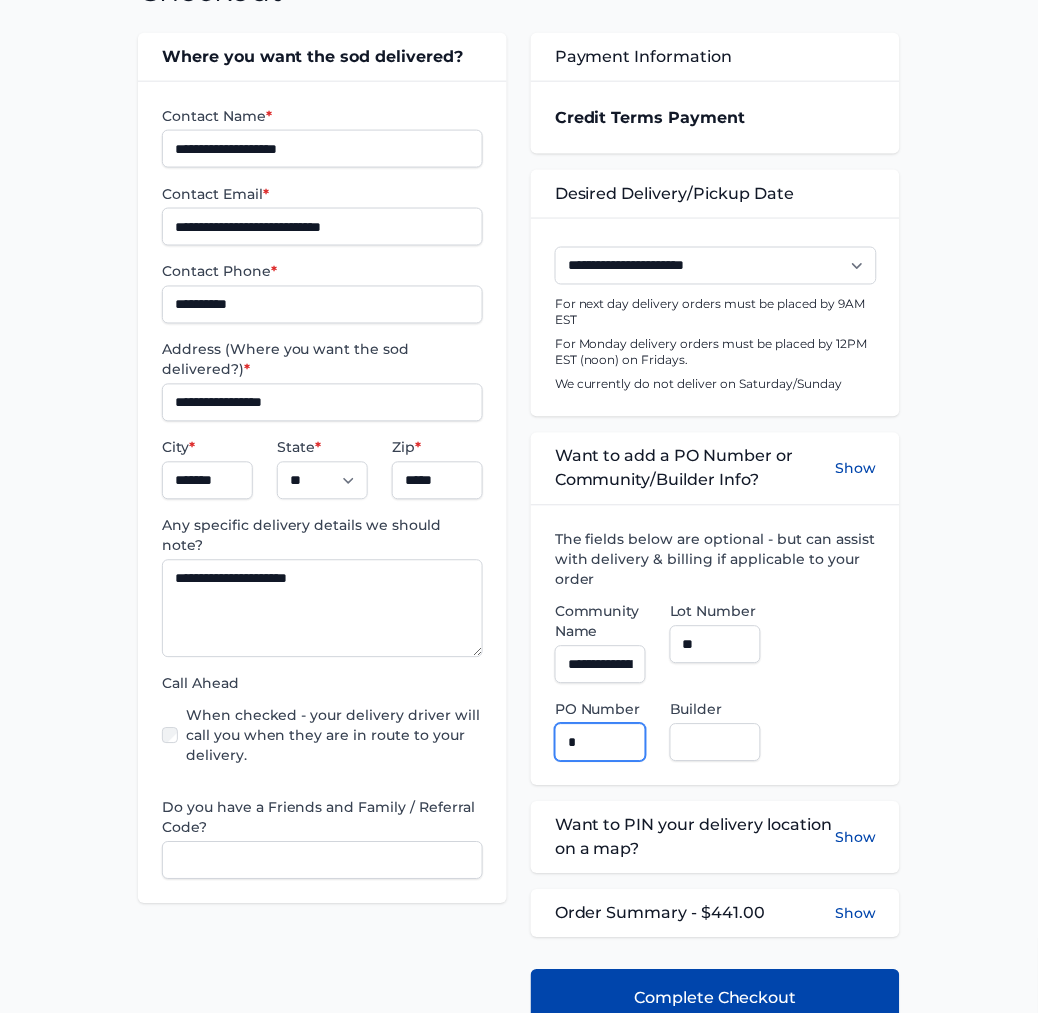 click on "Complete Checkout" at bounding box center [715, 999] 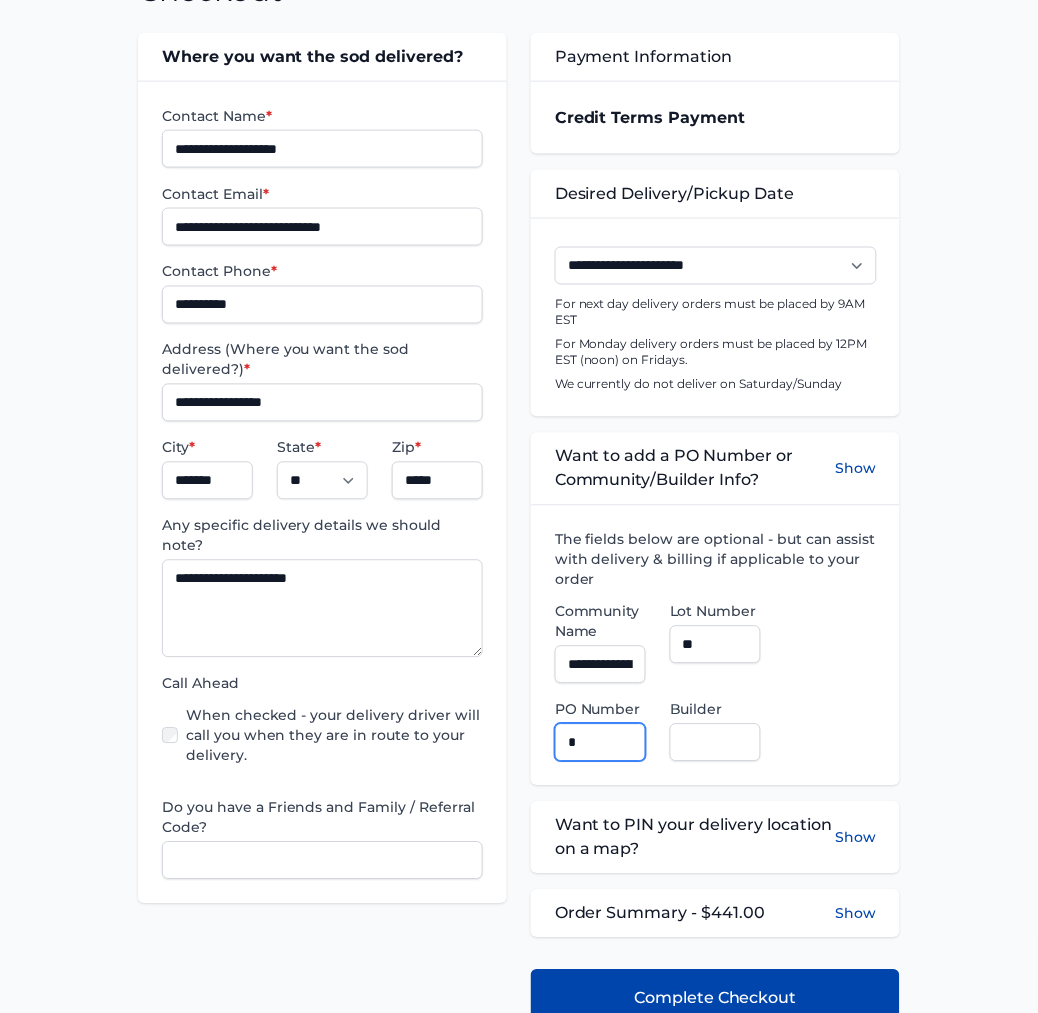 type on "**" 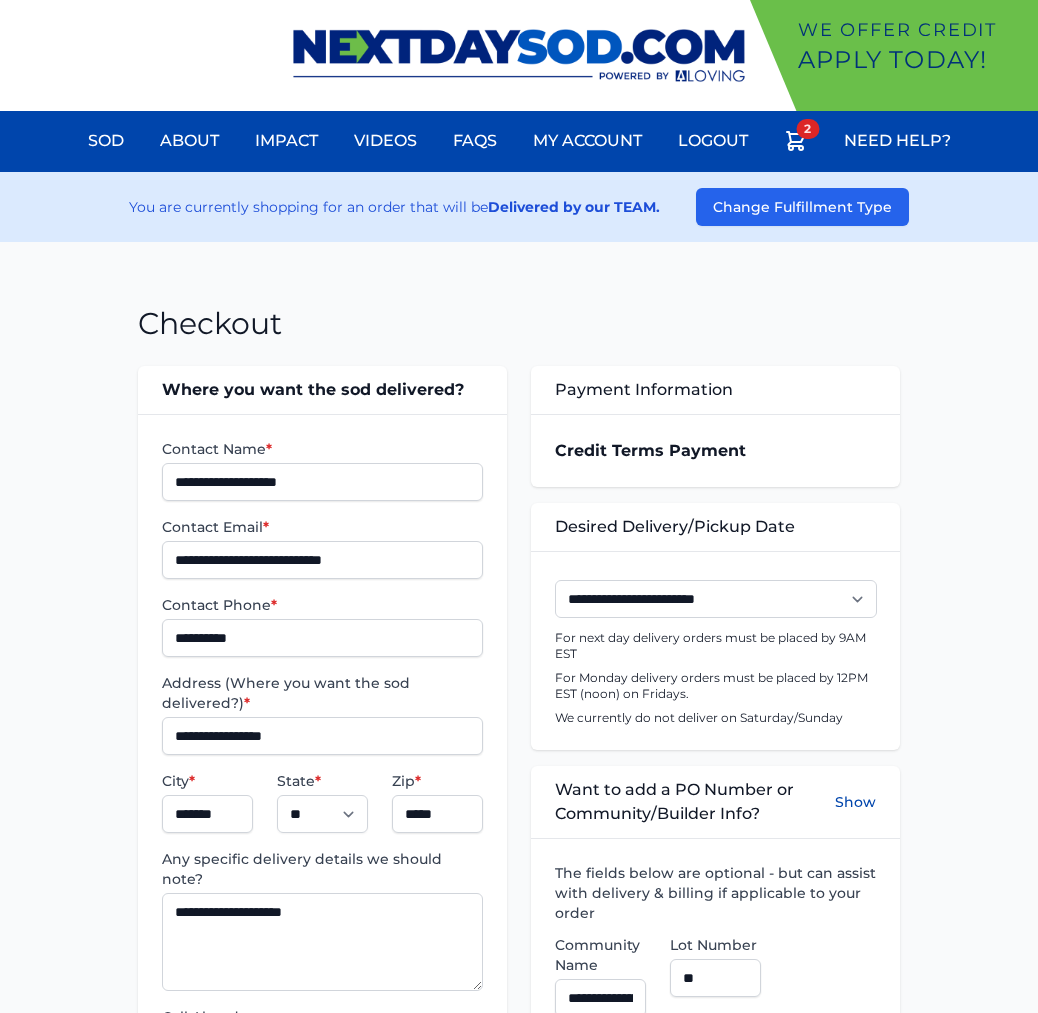 scroll, scrollTop: 0, scrollLeft: 0, axis: both 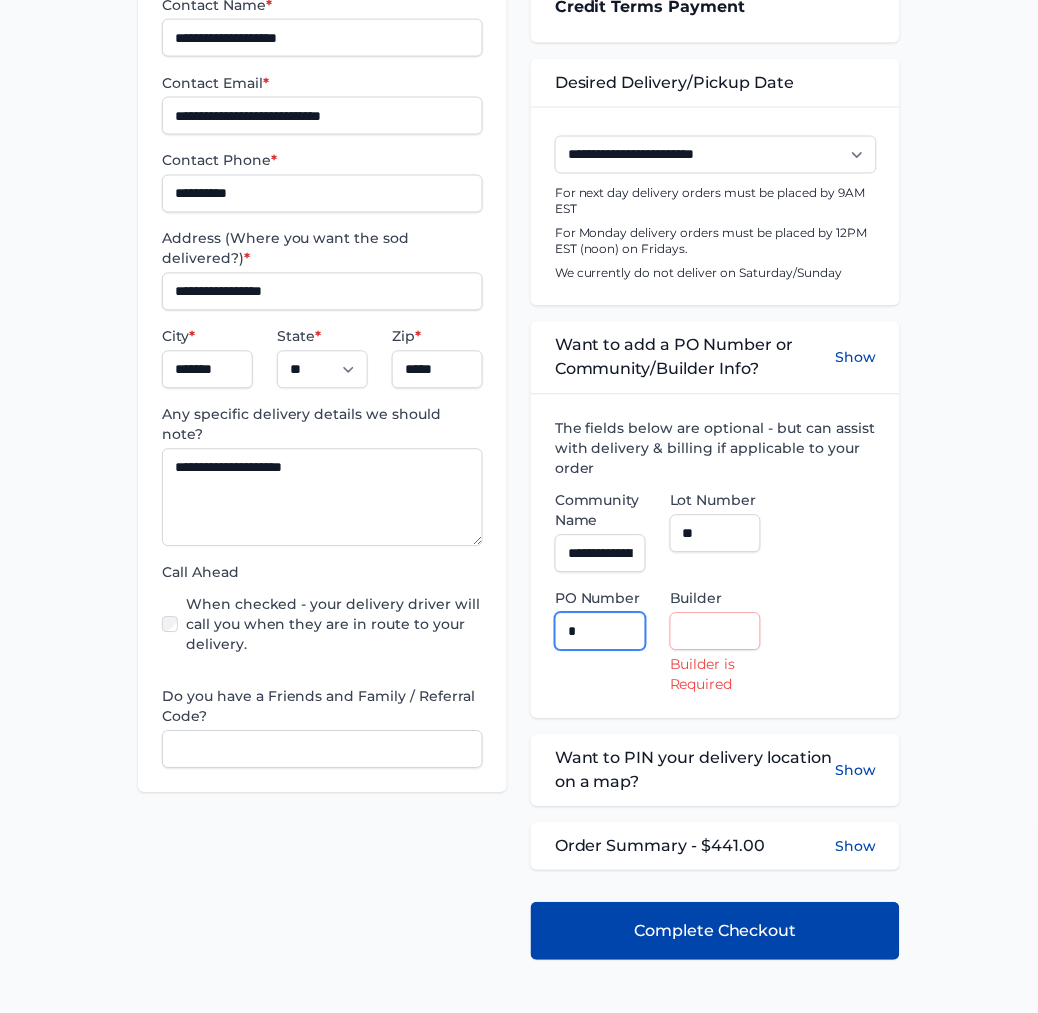 drag, startPoint x: 596, startPoint y: 636, endPoint x: 488, endPoint y: 640, distance: 108.07405 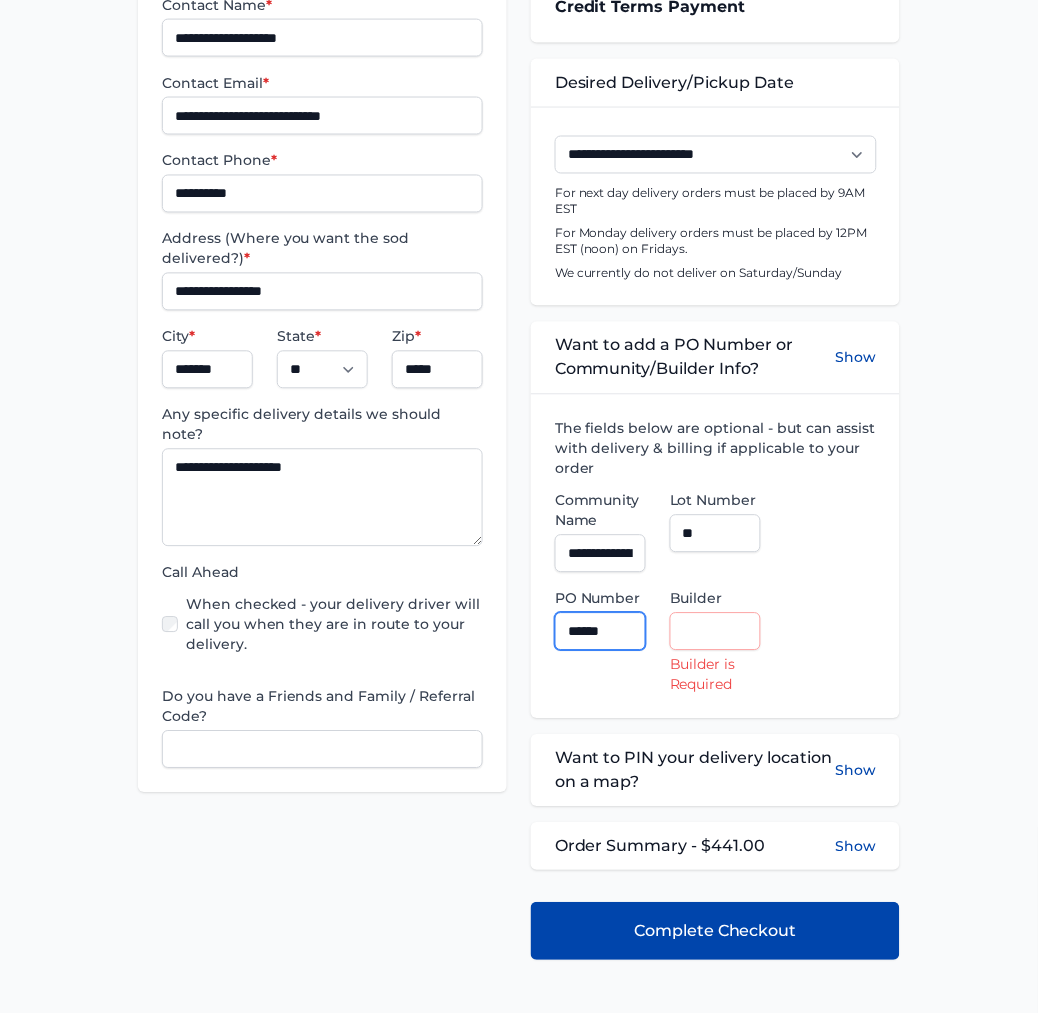 type on "******" 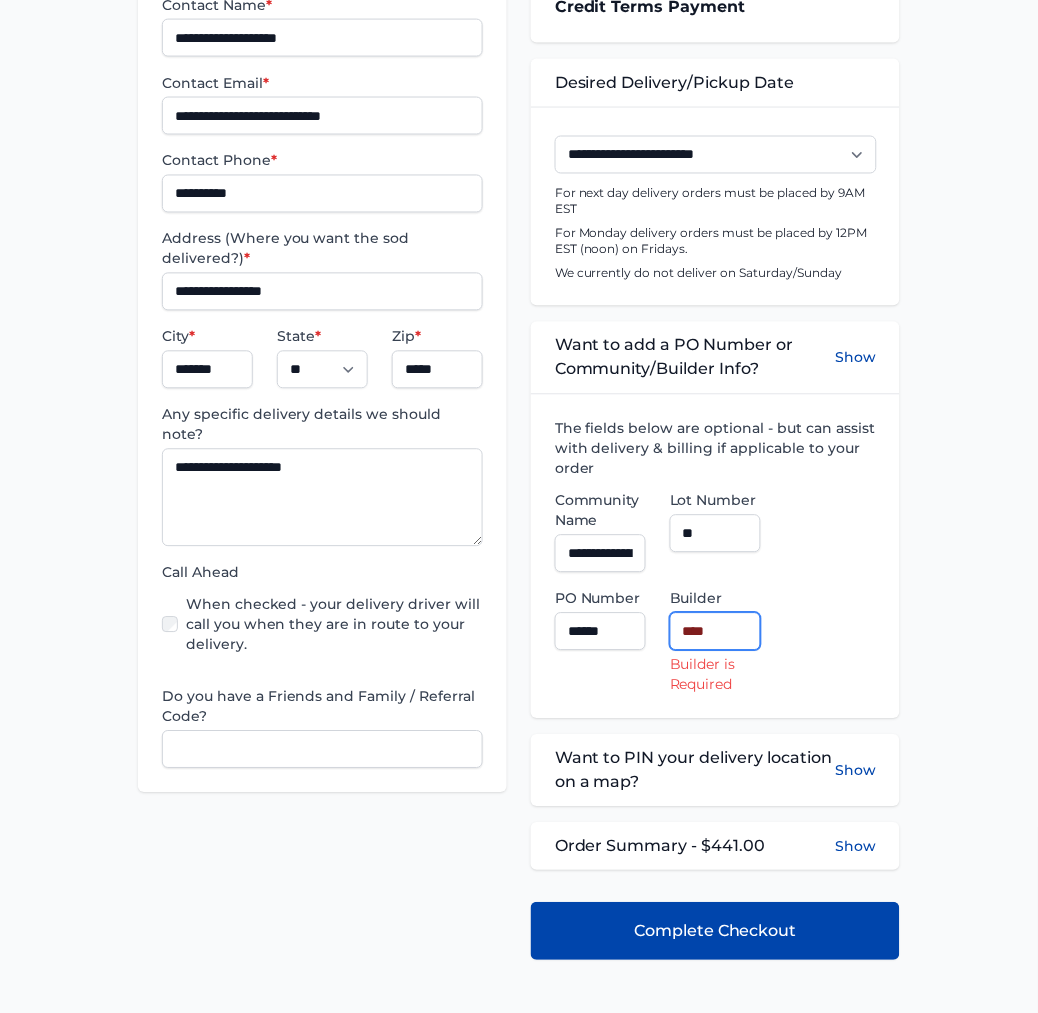 type on "**********" 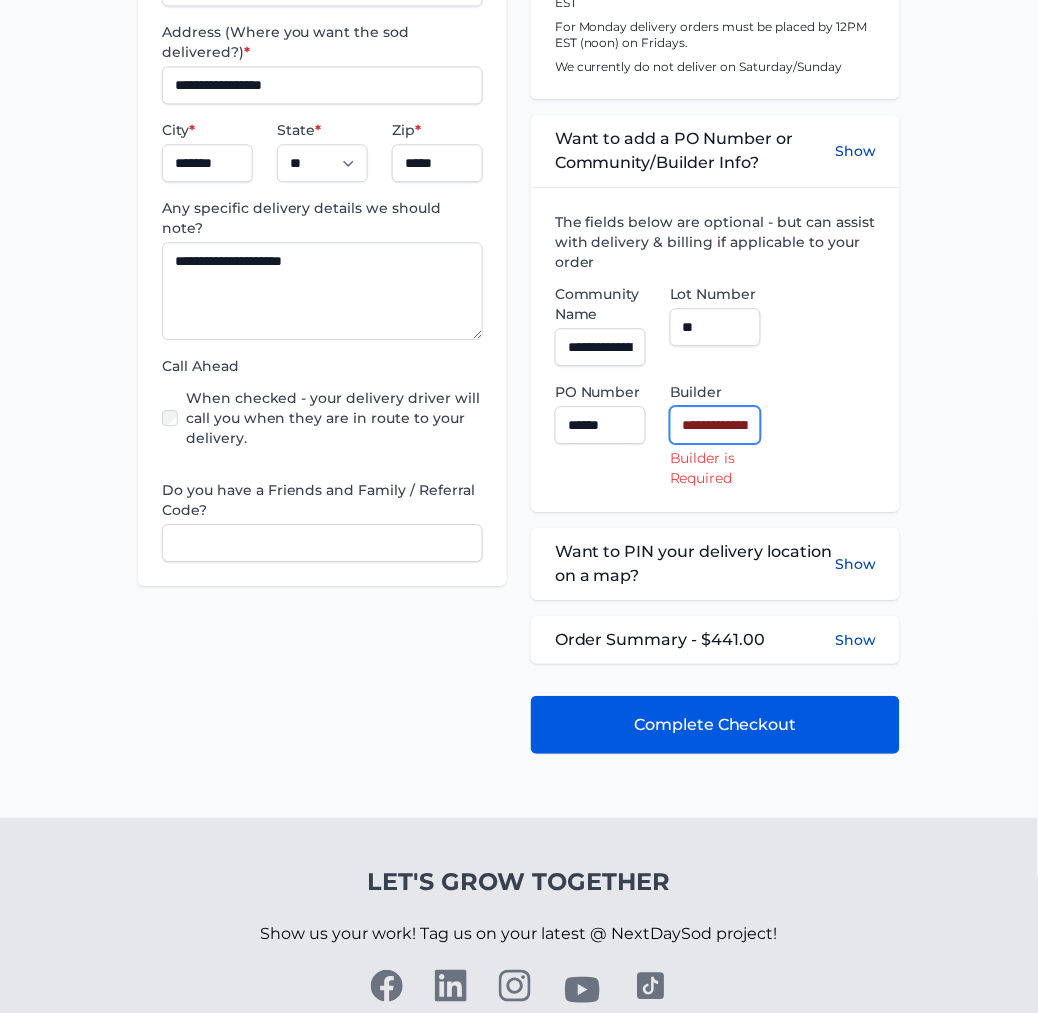 scroll, scrollTop: 666, scrollLeft: 0, axis: vertical 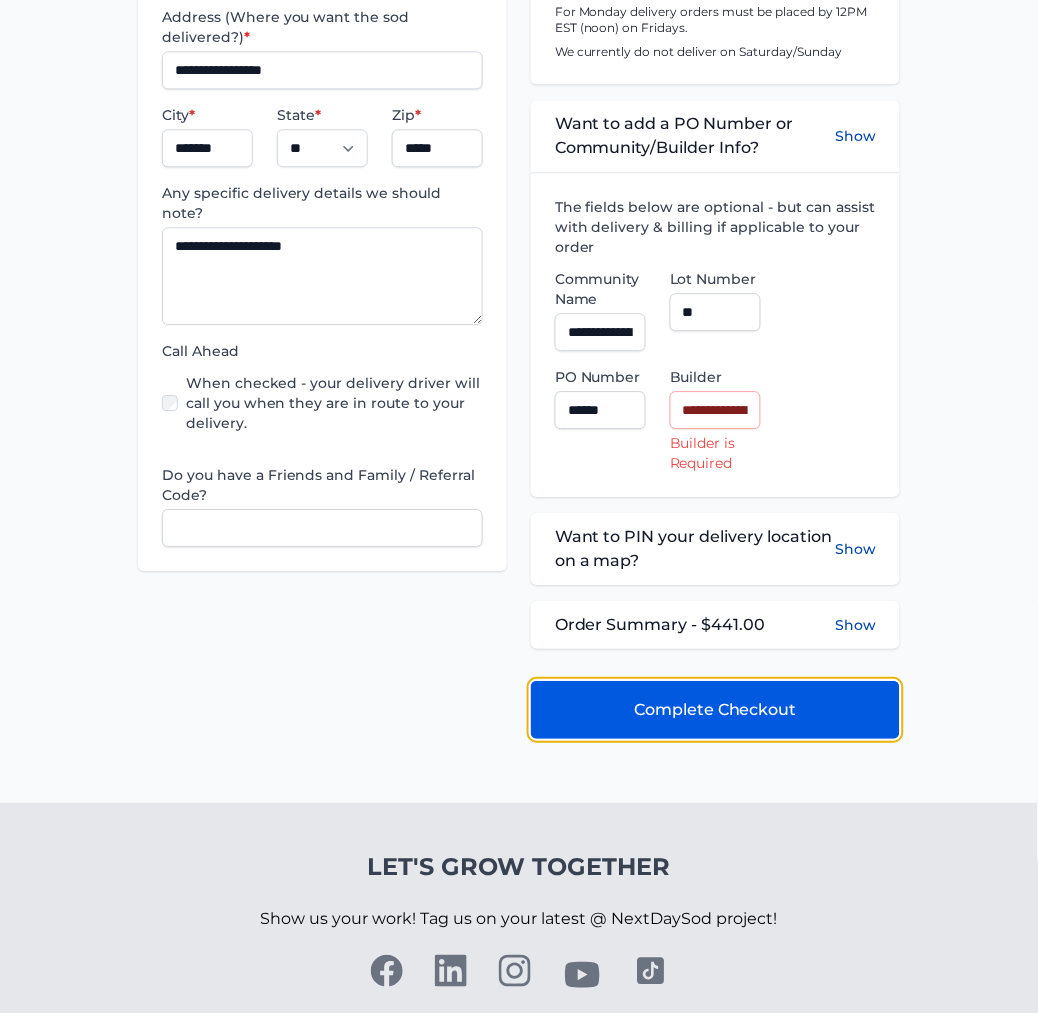 click on "Complete Checkout" at bounding box center [715, 710] 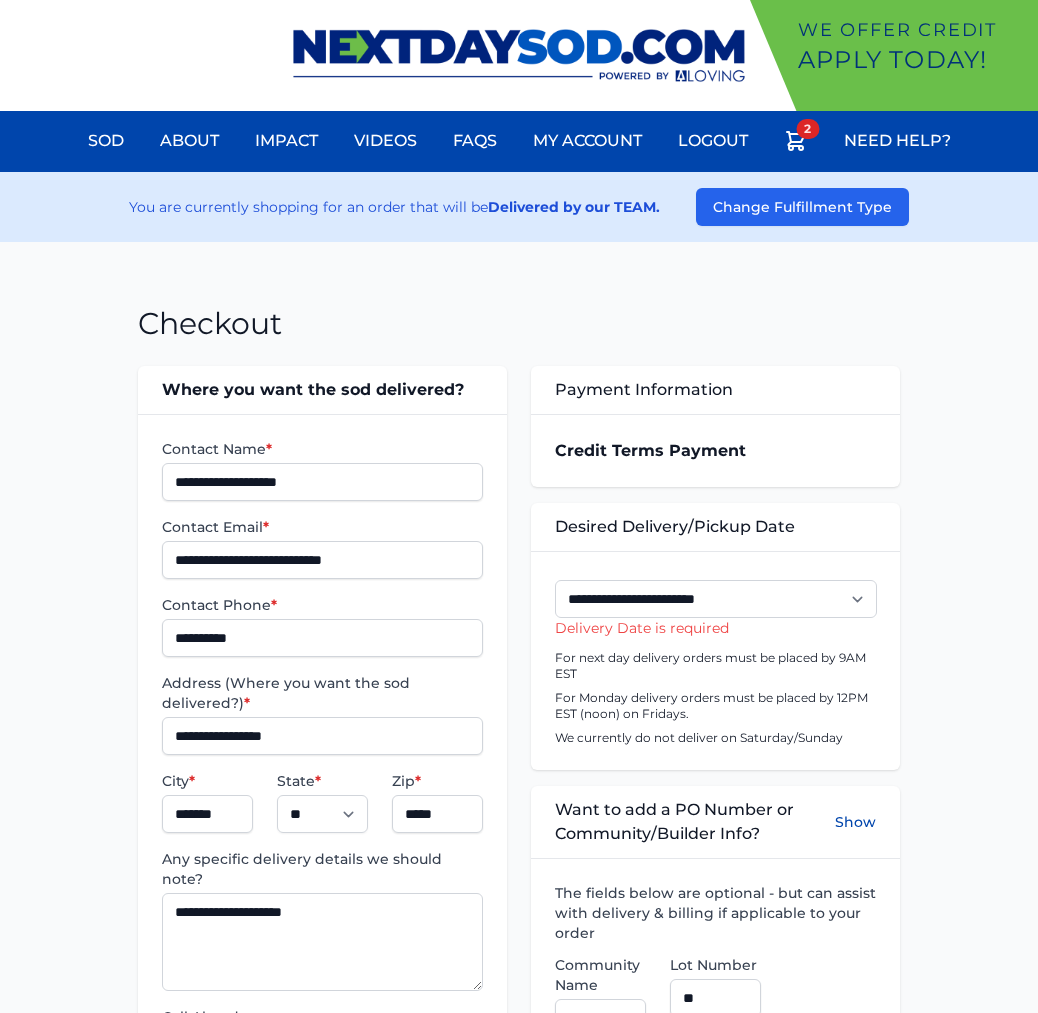 scroll, scrollTop: 0, scrollLeft: 0, axis: both 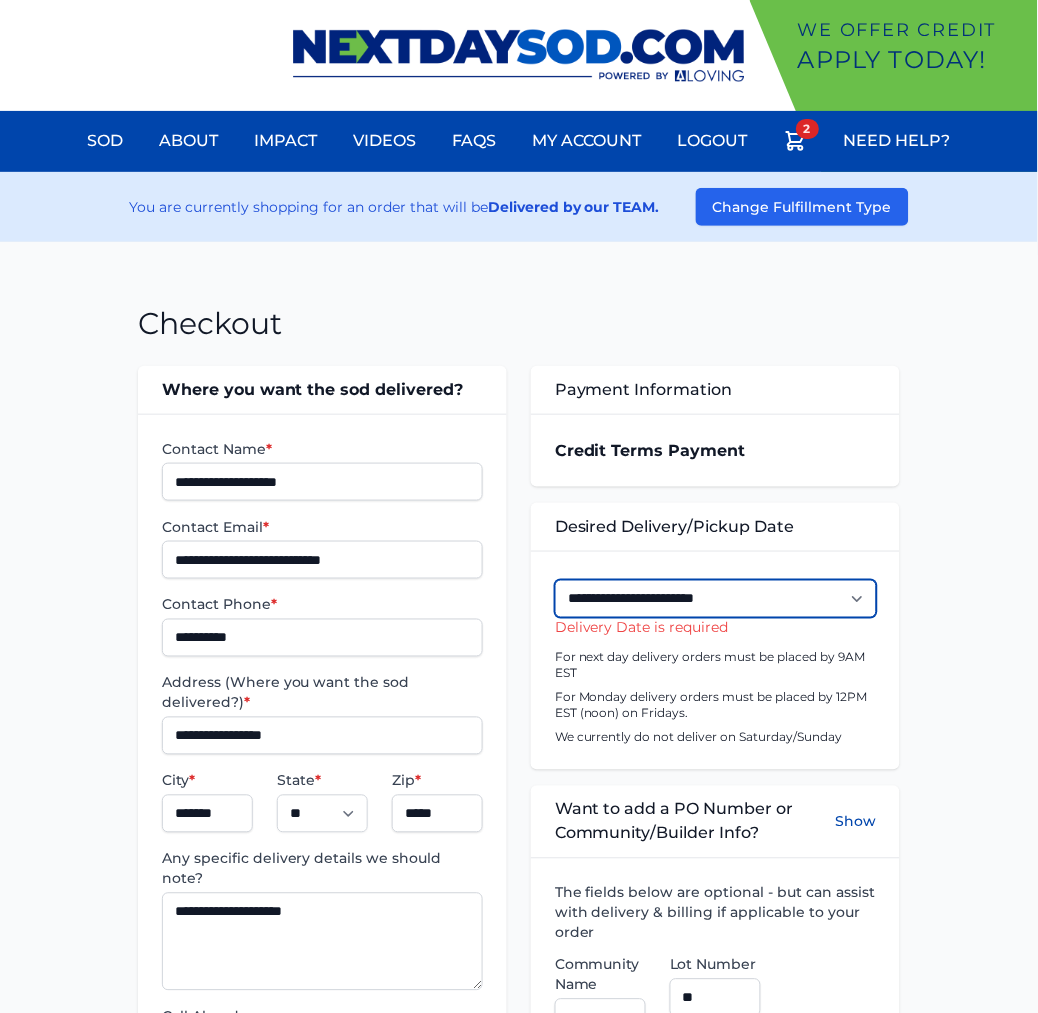 click on "**********" at bounding box center [716, 599] 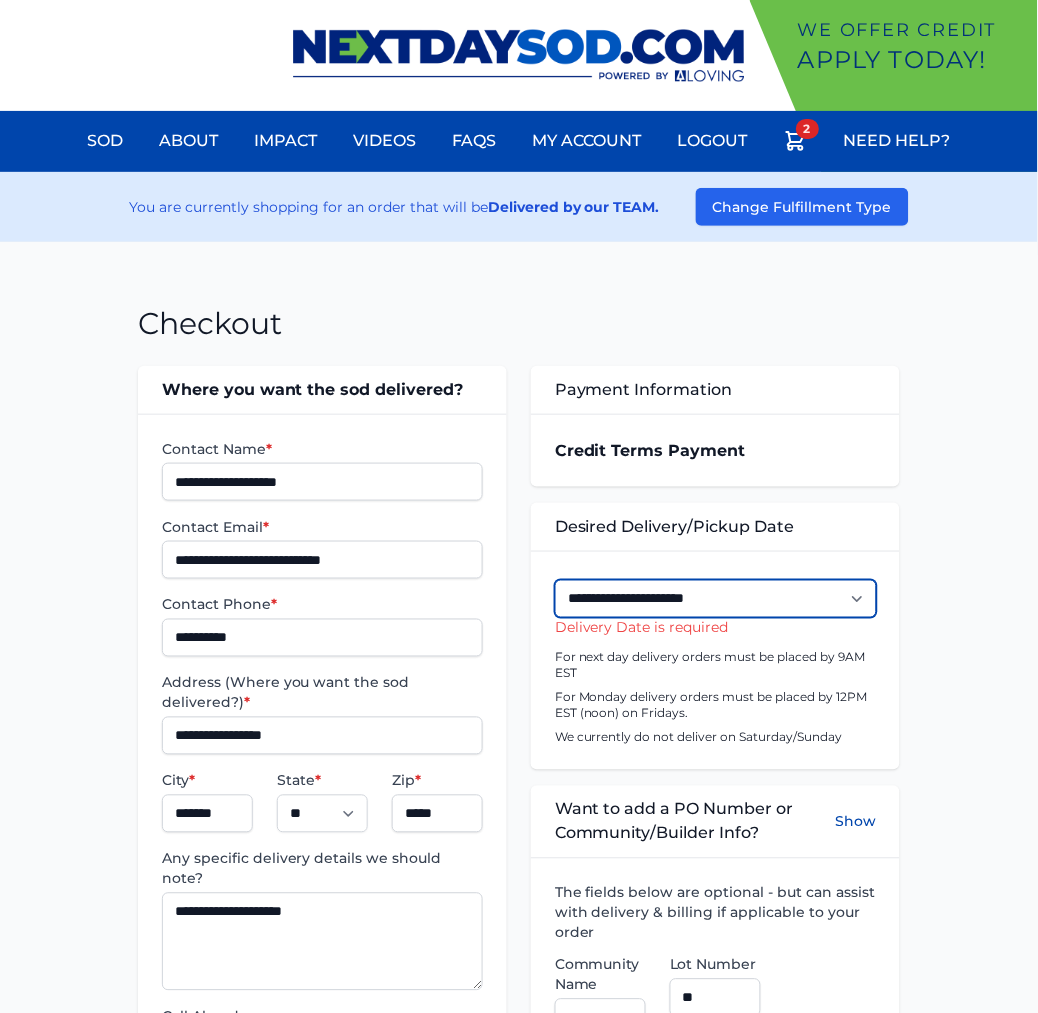 click on "**********" at bounding box center (716, 599) 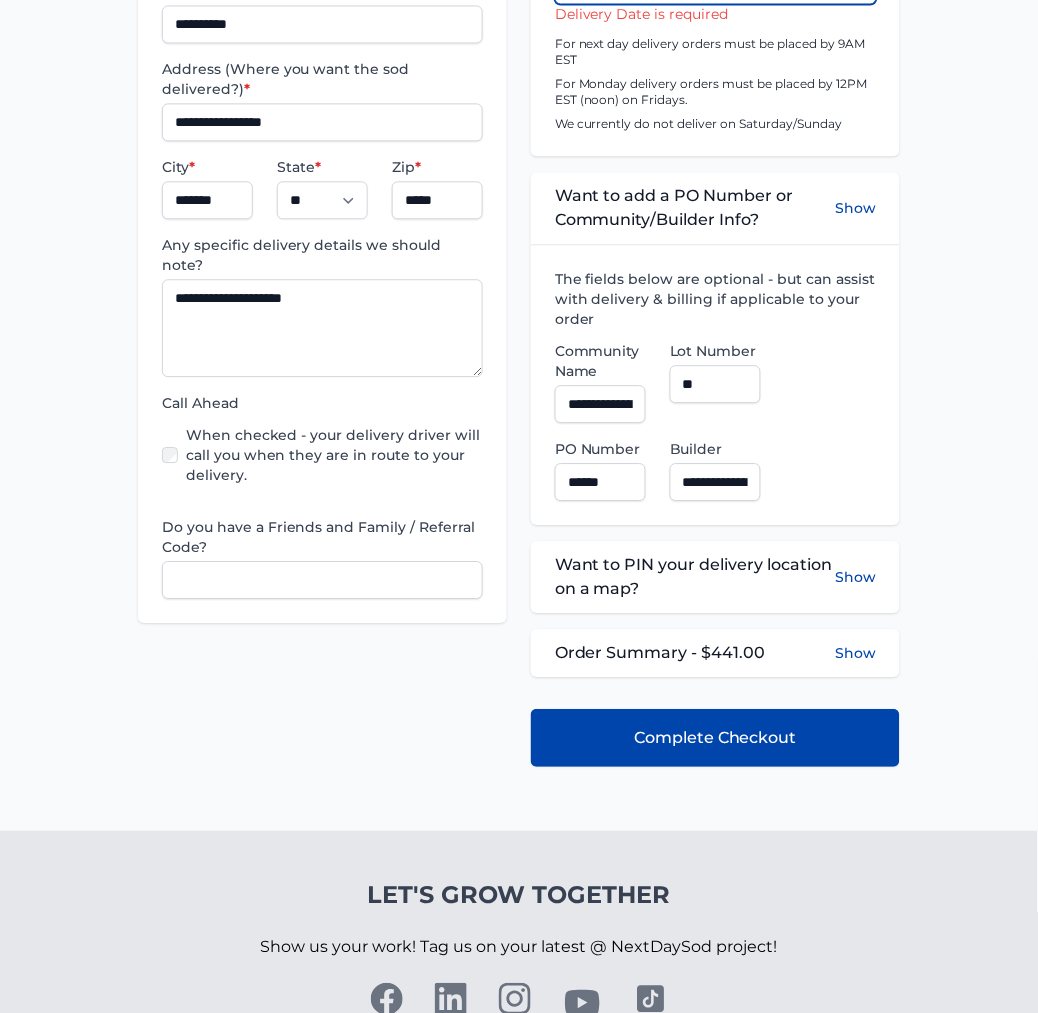scroll, scrollTop: 666, scrollLeft: 0, axis: vertical 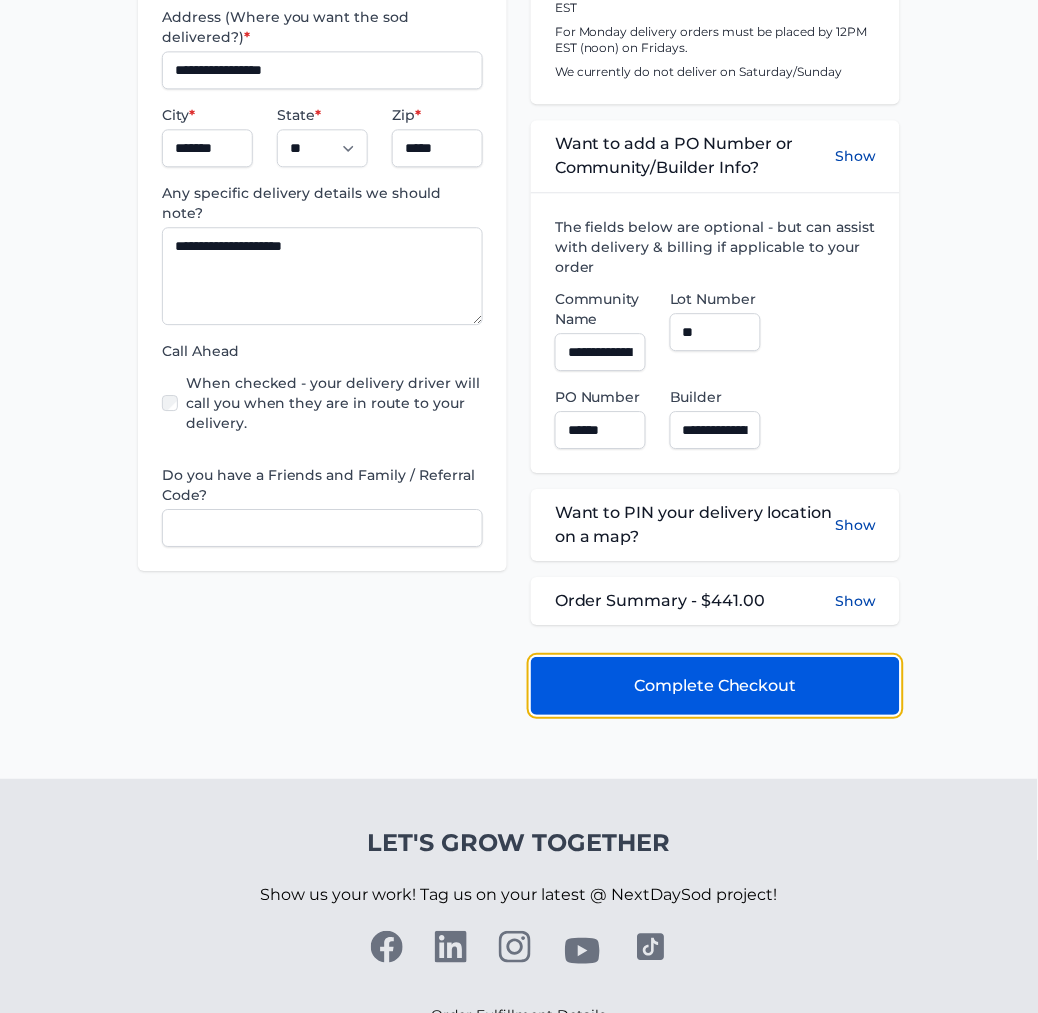 click on "Complete Checkout" at bounding box center (715, 686) 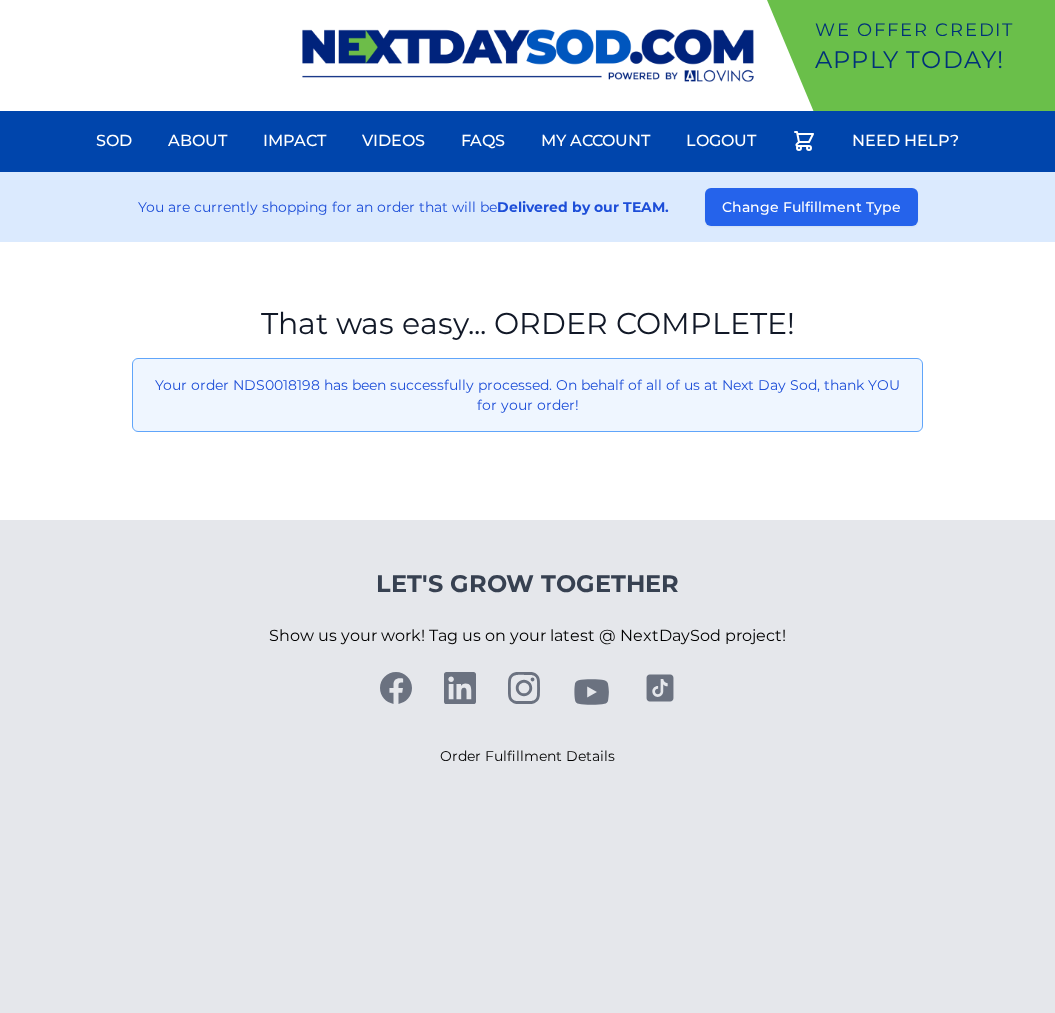 scroll, scrollTop: 0, scrollLeft: 0, axis: both 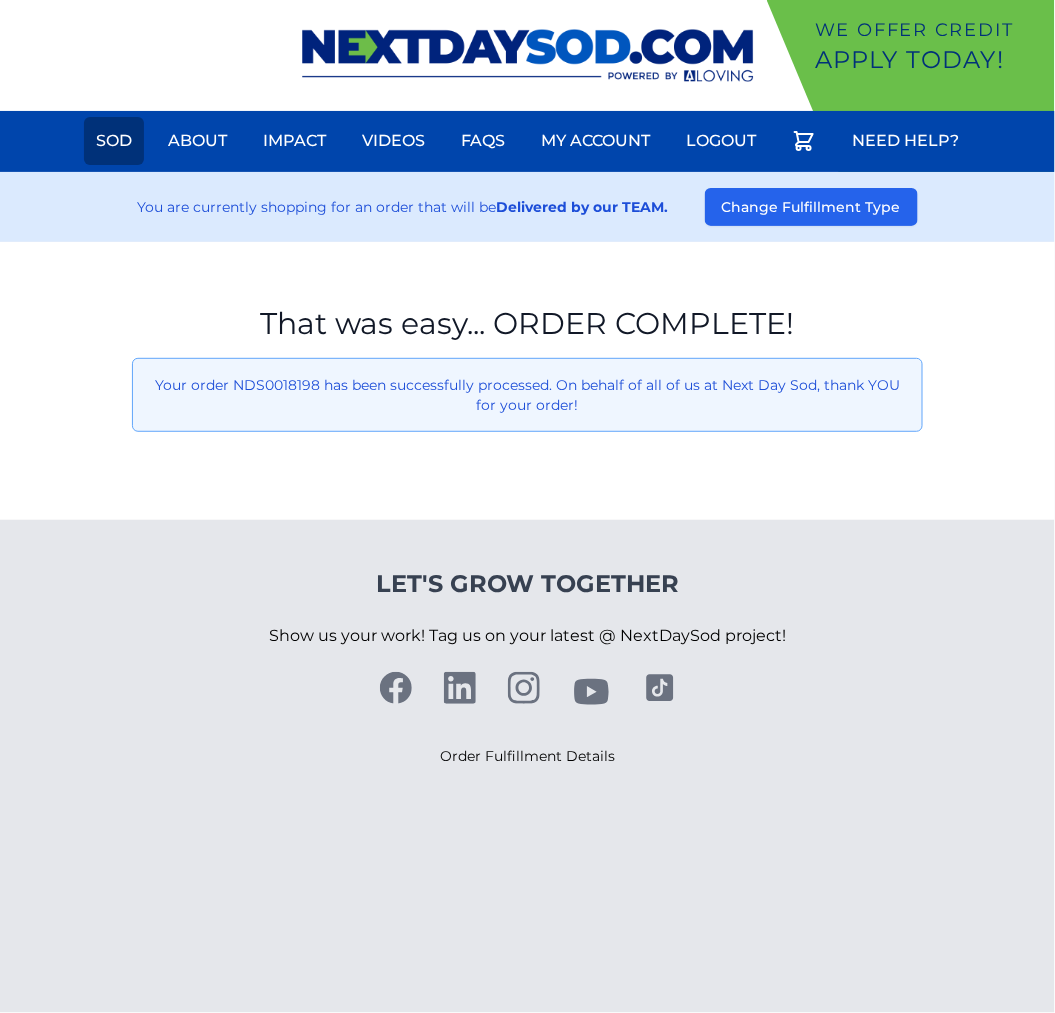 click on "Sod" at bounding box center [114, 141] 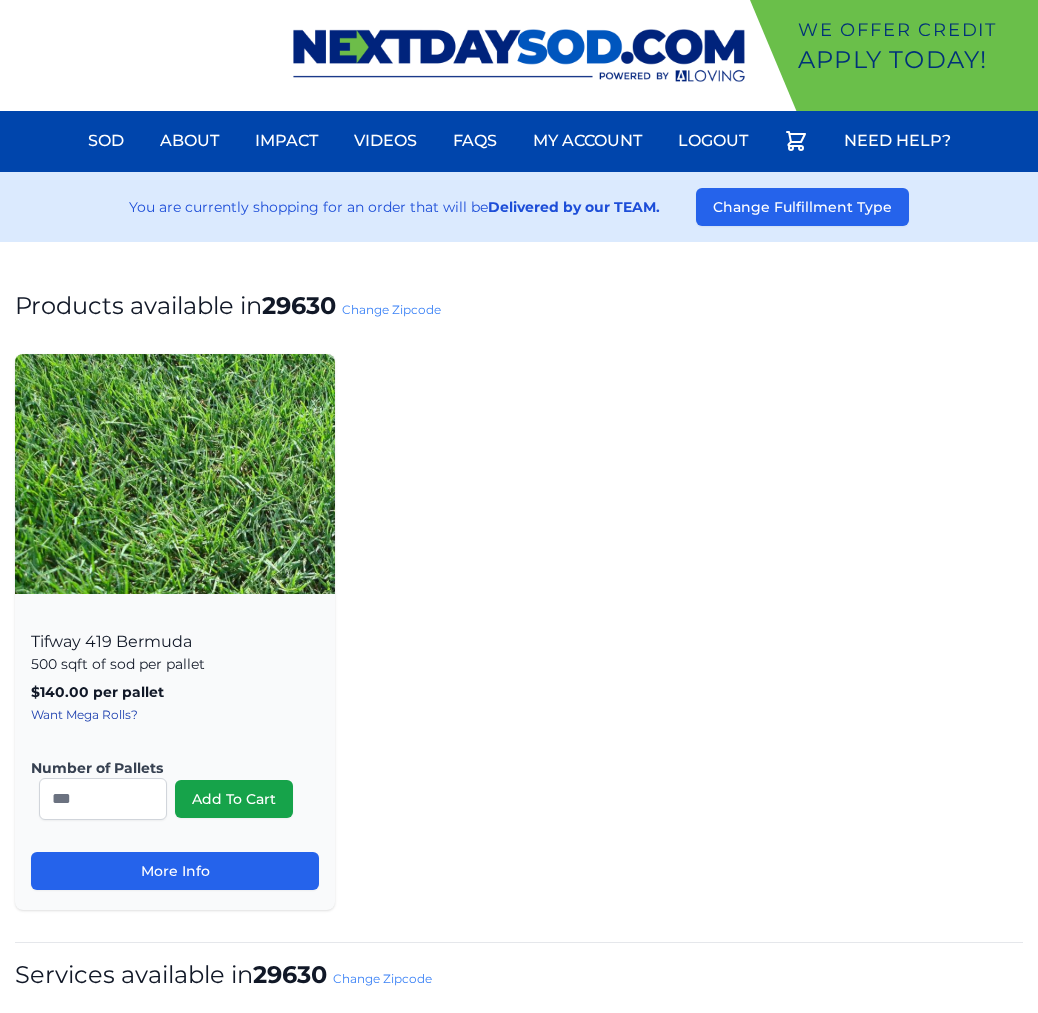 scroll, scrollTop: 0, scrollLeft: 0, axis: both 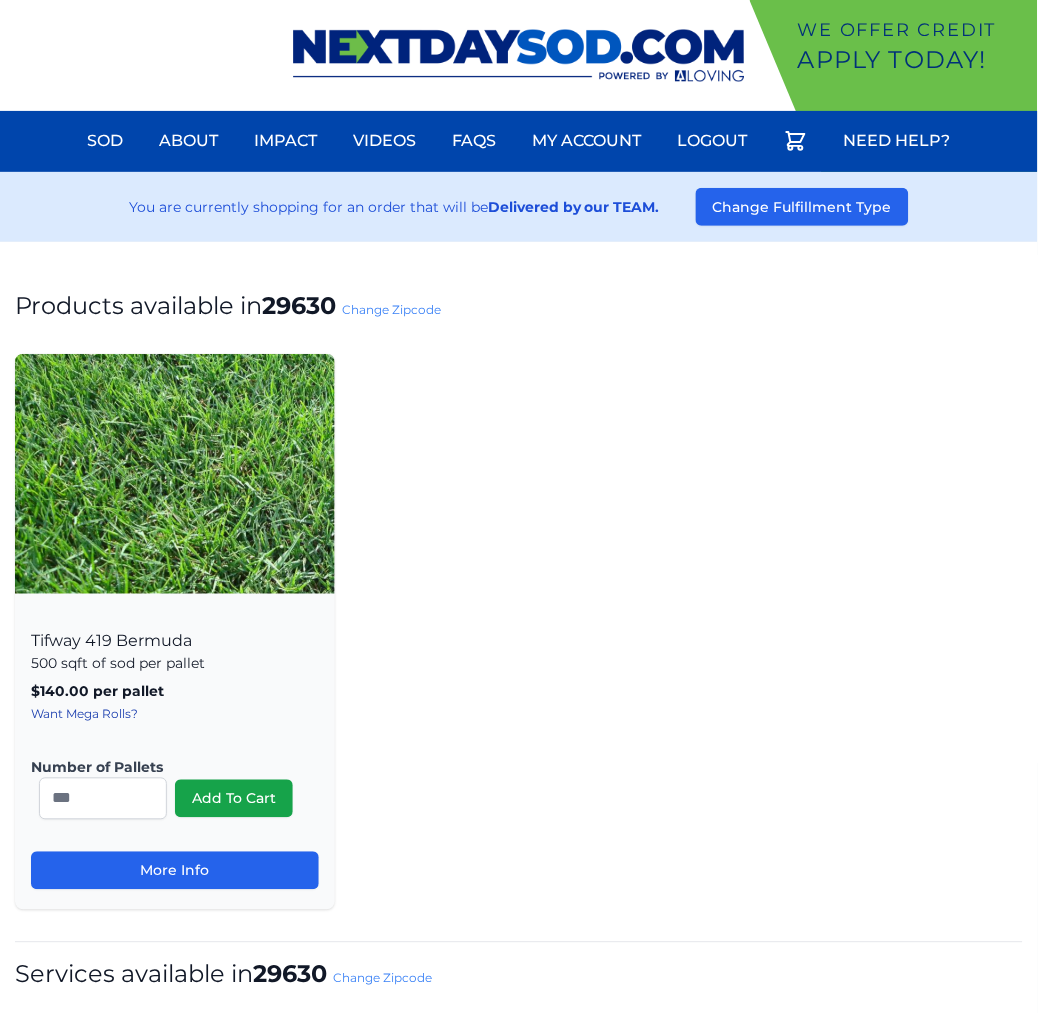 click on "Change Zipcode" at bounding box center (391, 309) 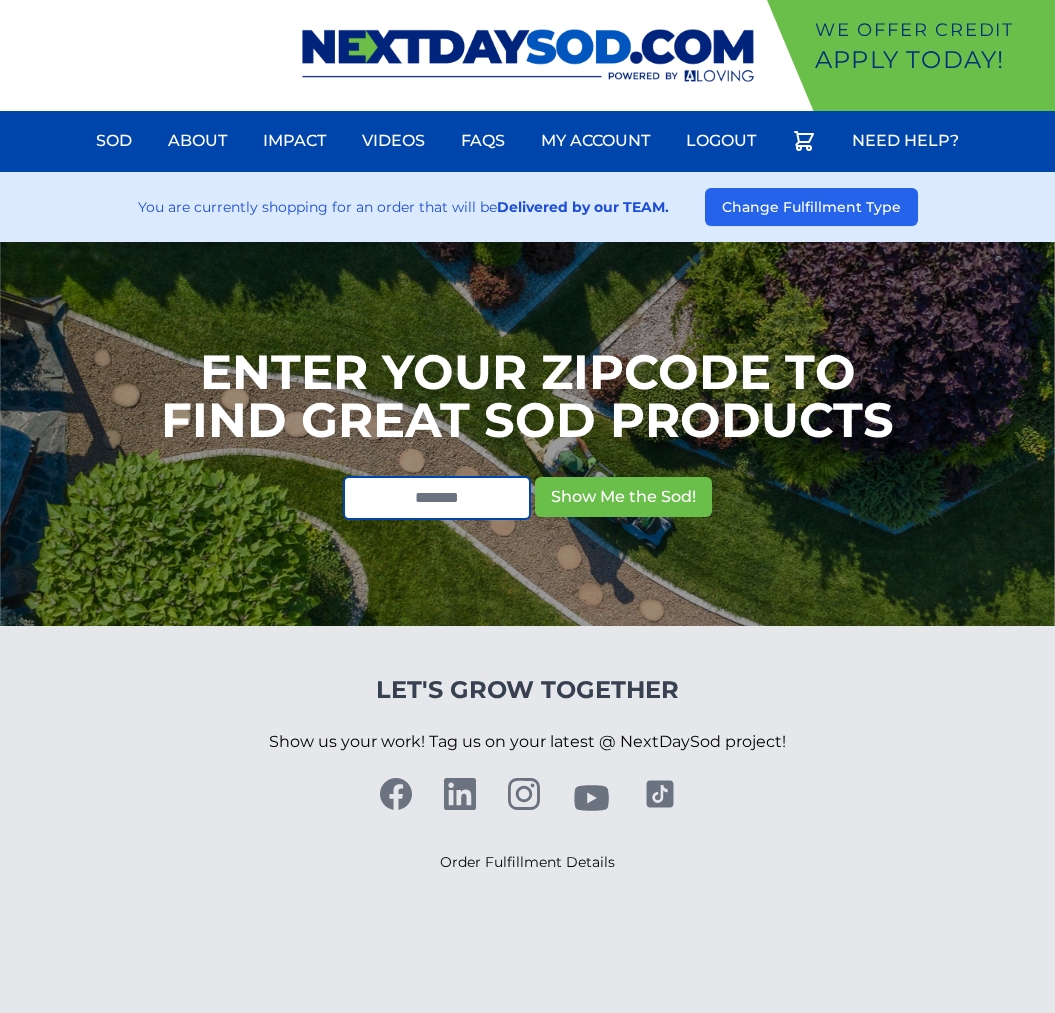 scroll, scrollTop: 0, scrollLeft: 0, axis: both 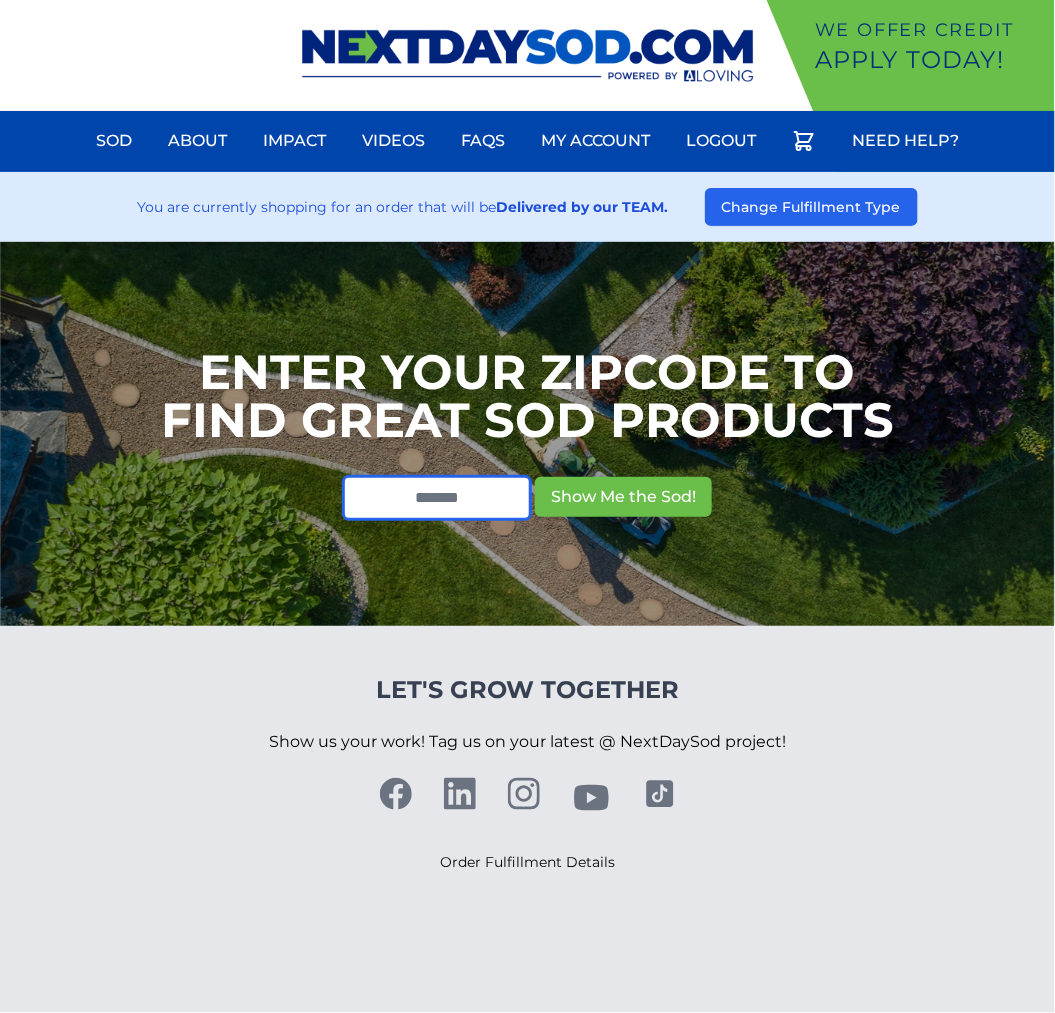 click at bounding box center [437, 498] 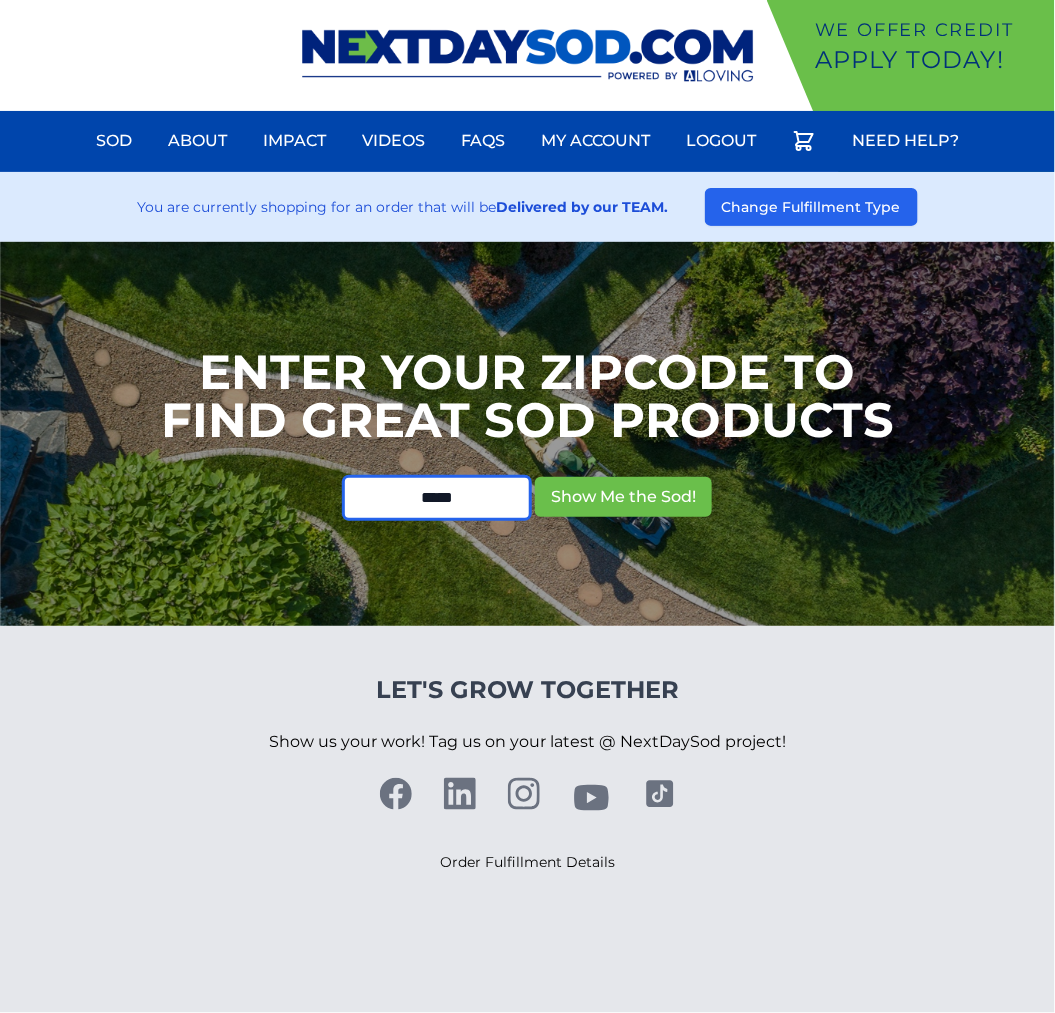 type on "*****" 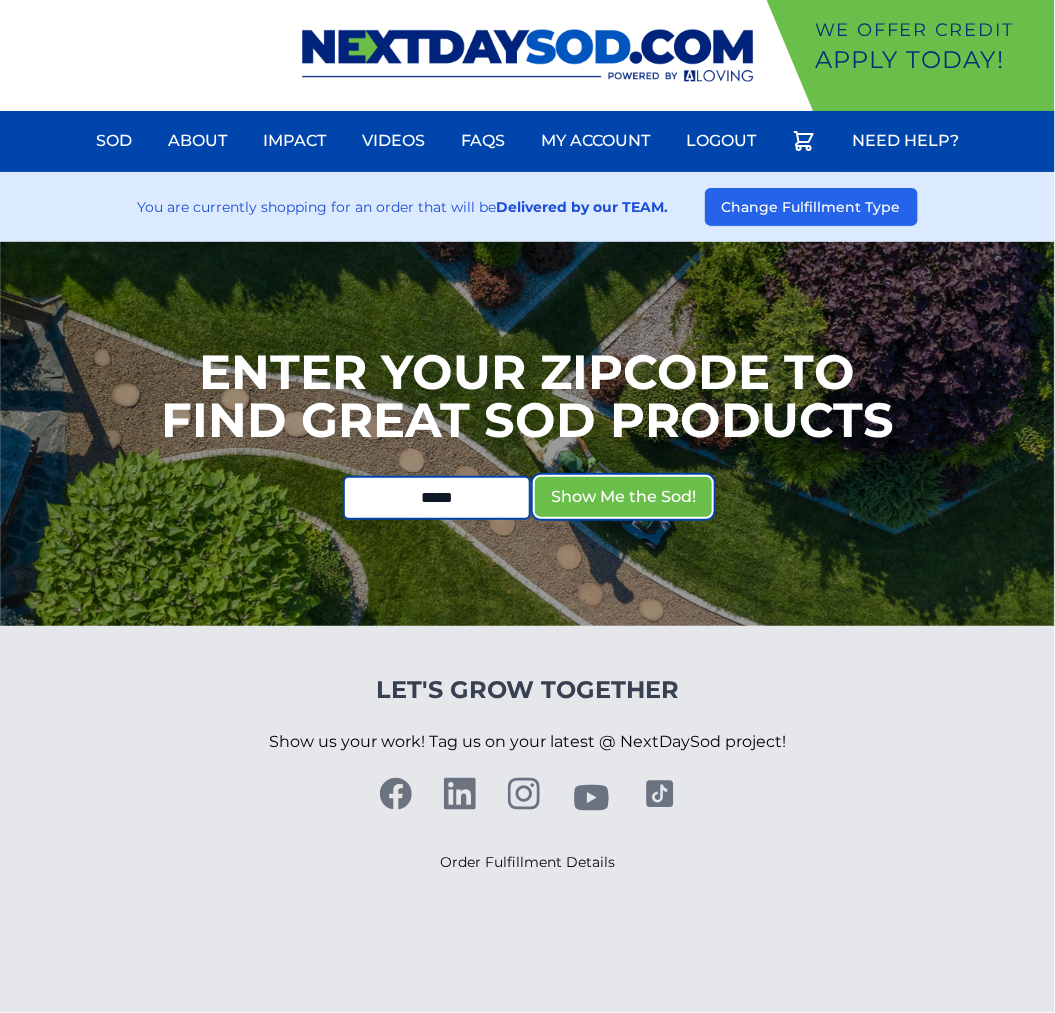 type 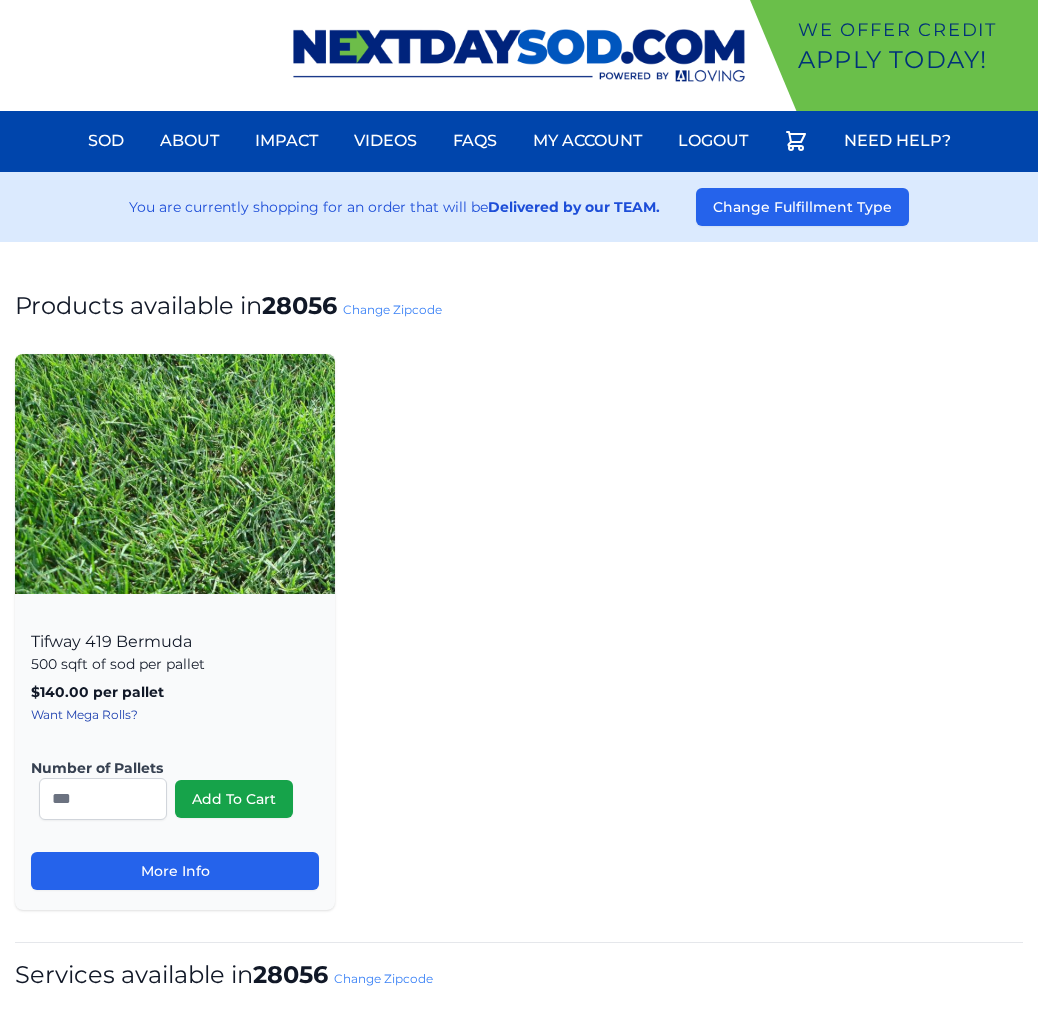 scroll, scrollTop: 0, scrollLeft: 0, axis: both 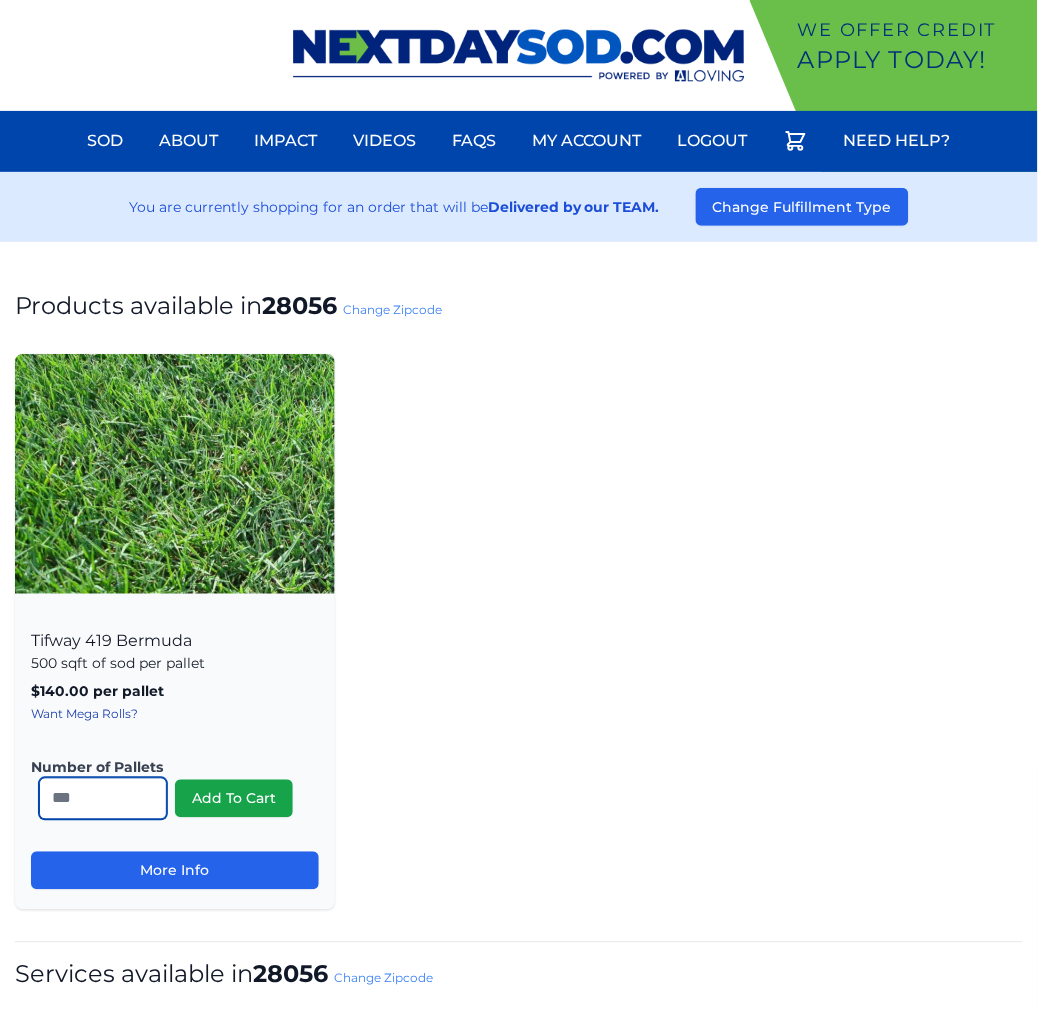 drag, startPoint x: 66, startPoint y: 805, endPoint x: -33, endPoint y: 807, distance: 99.0202 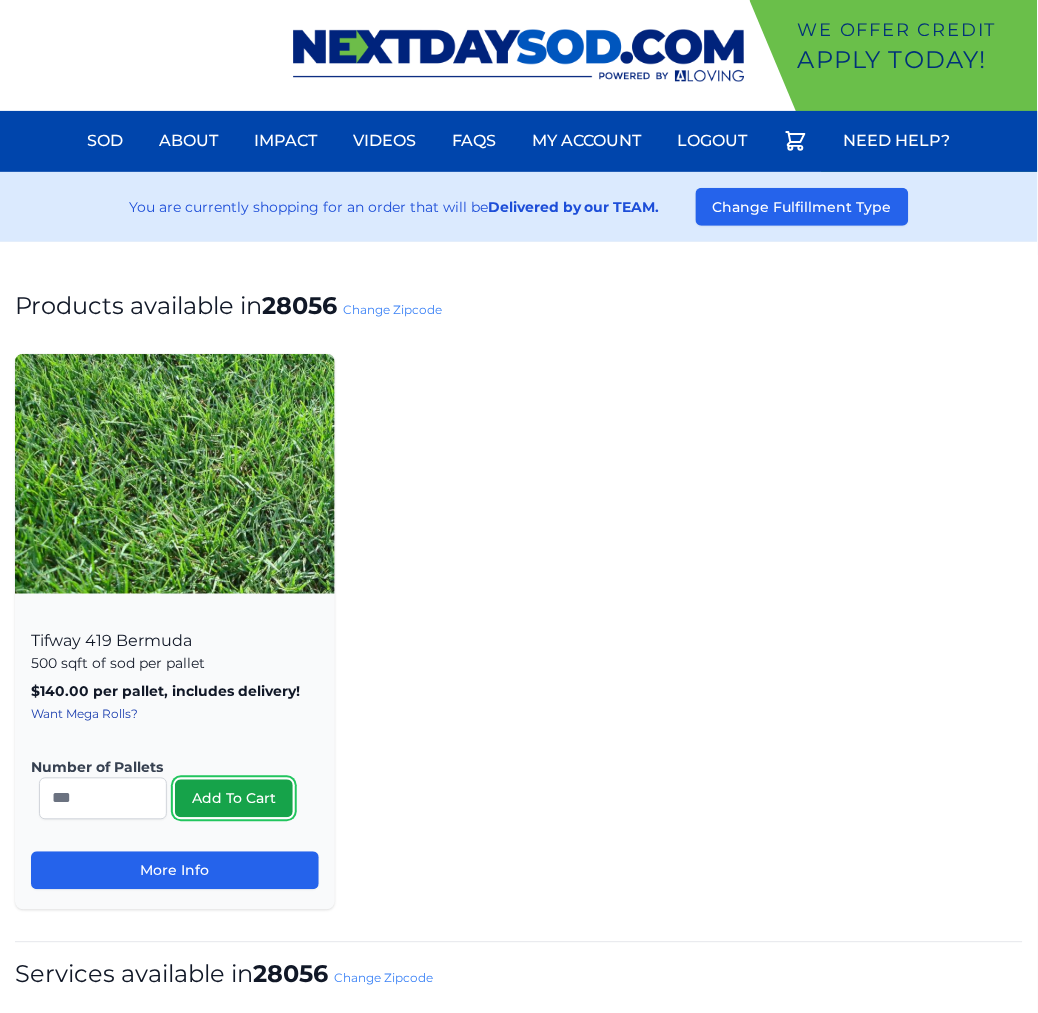 type 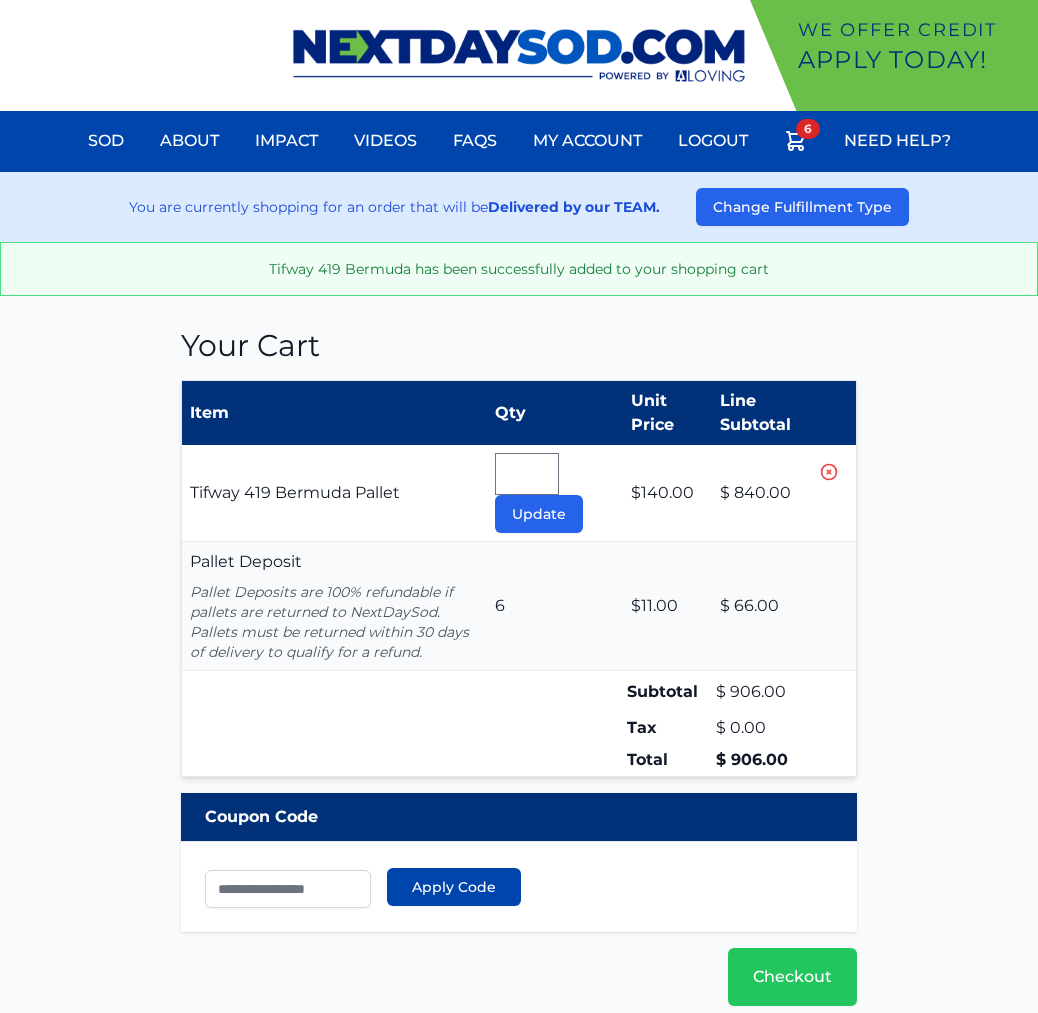 scroll, scrollTop: 0, scrollLeft: 0, axis: both 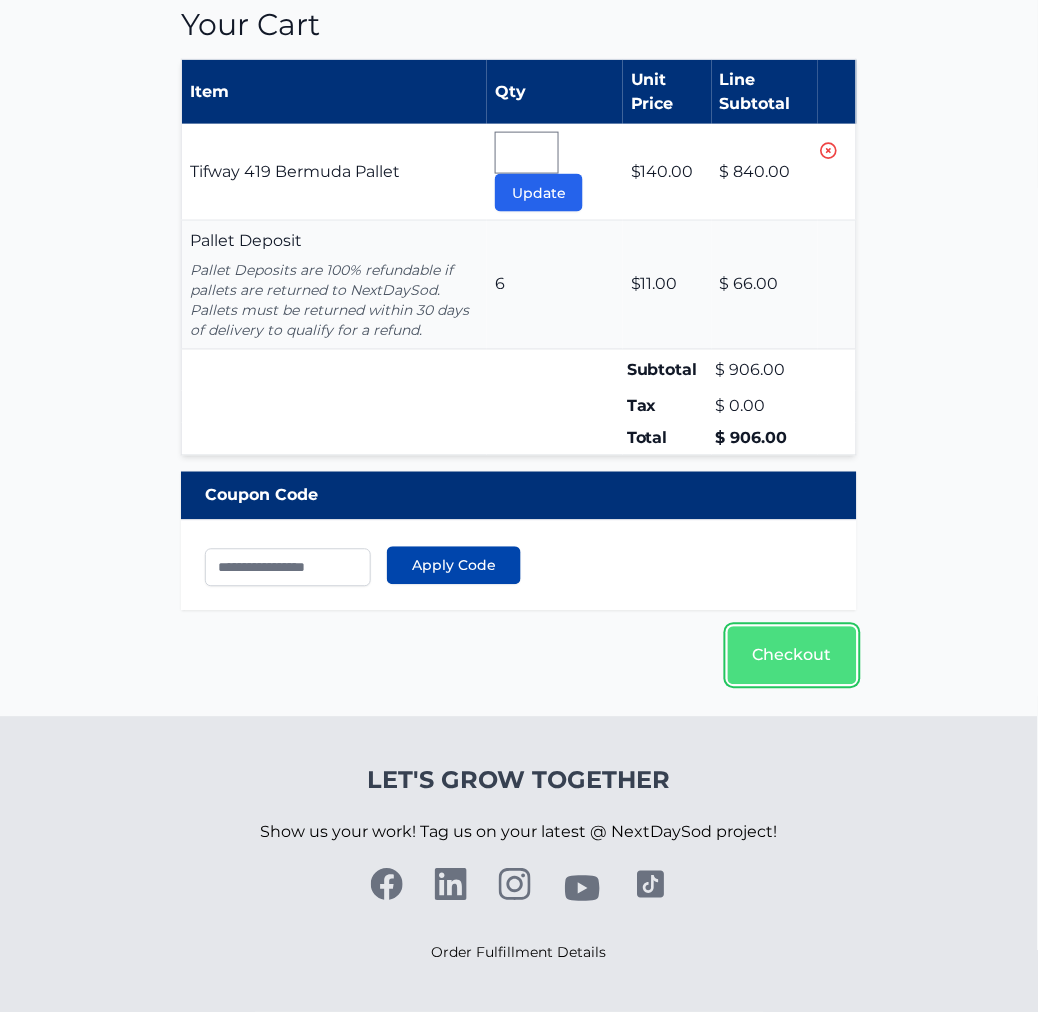 click on "Checkout" at bounding box center (792, 656) 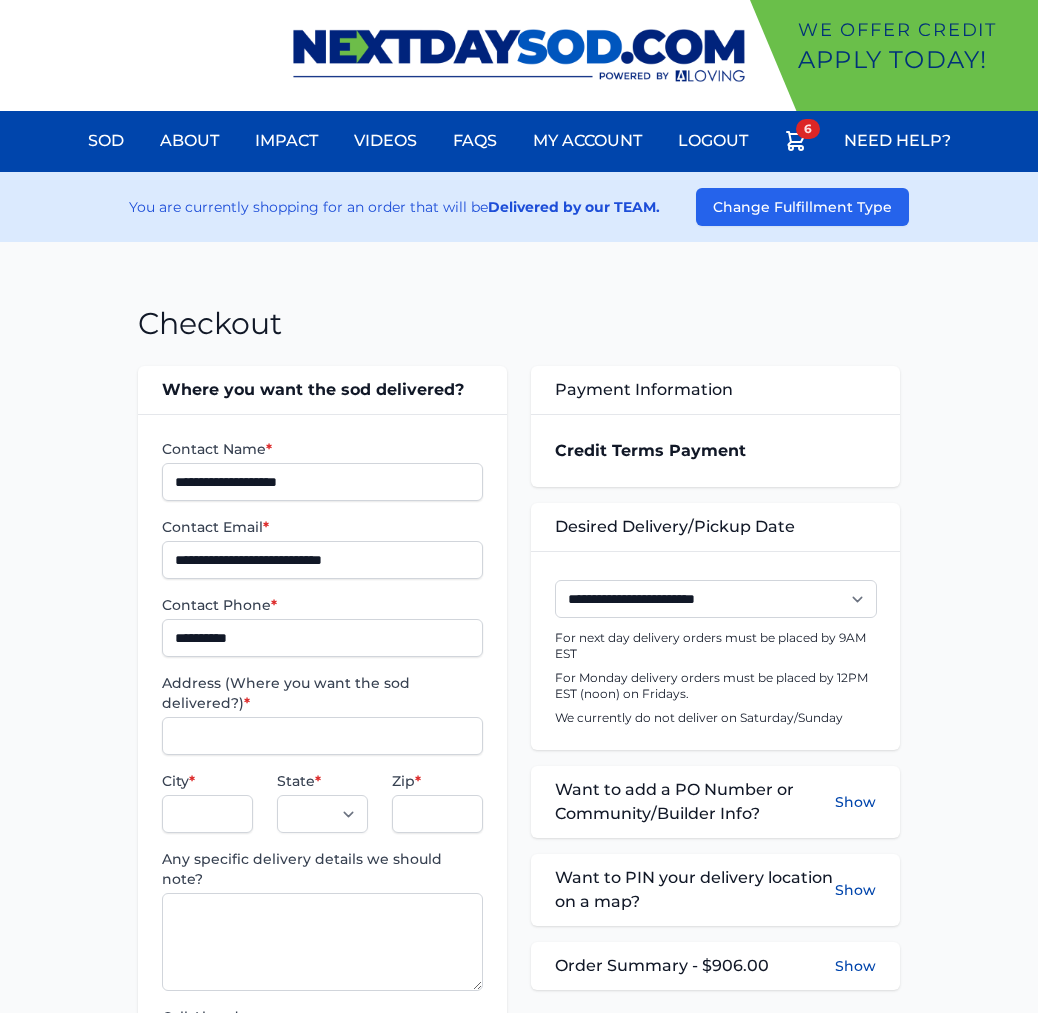 scroll, scrollTop: 0, scrollLeft: 0, axis: both 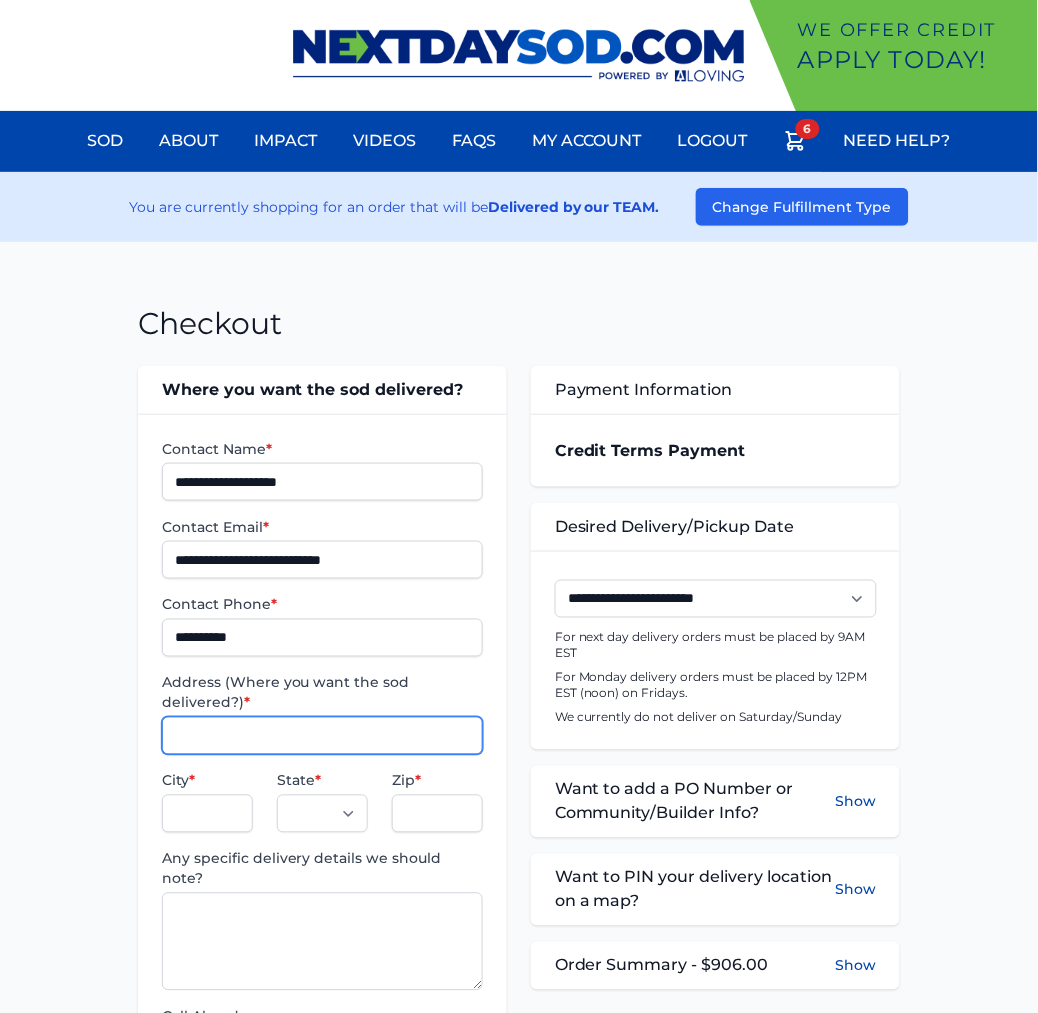 click on "Address (Where you want the sod delivered?)
*" at bounding box center (322, 736) 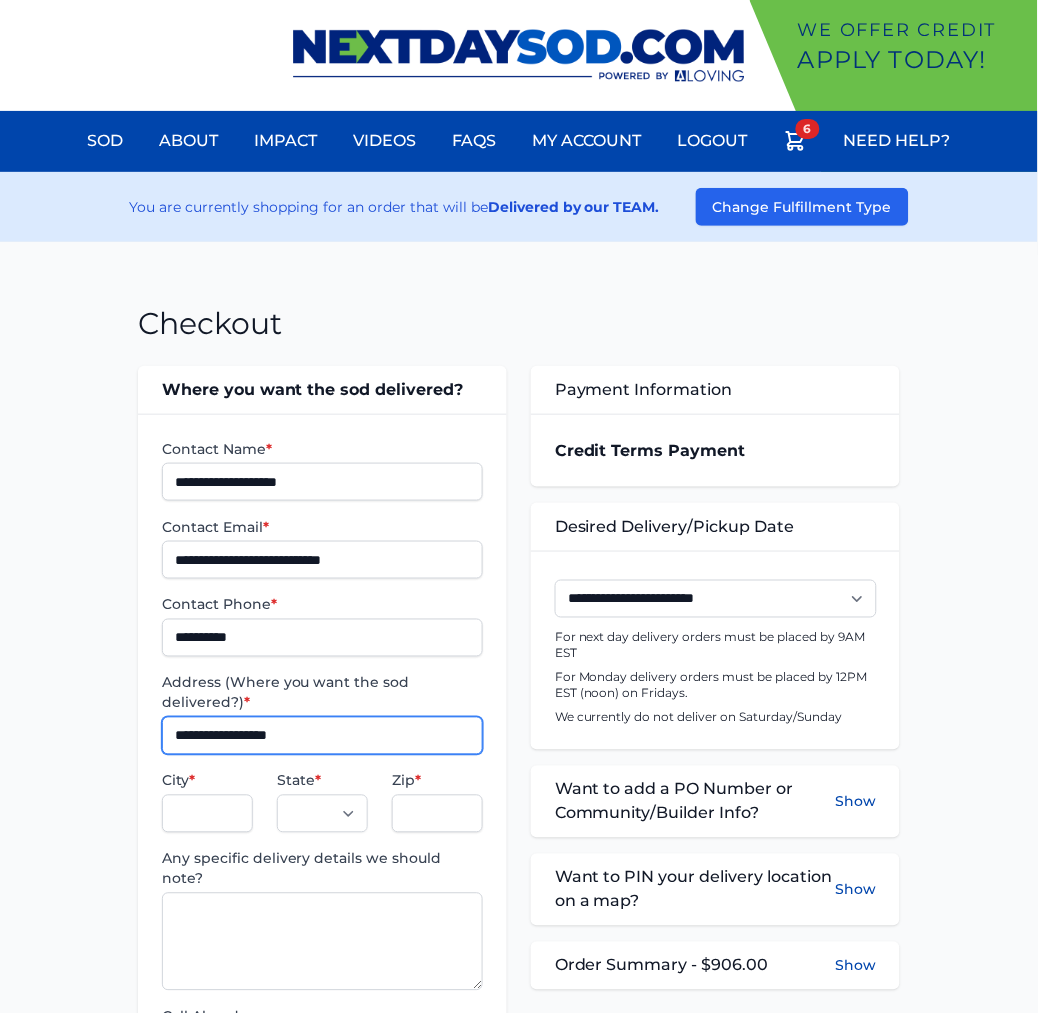 type on "**********" 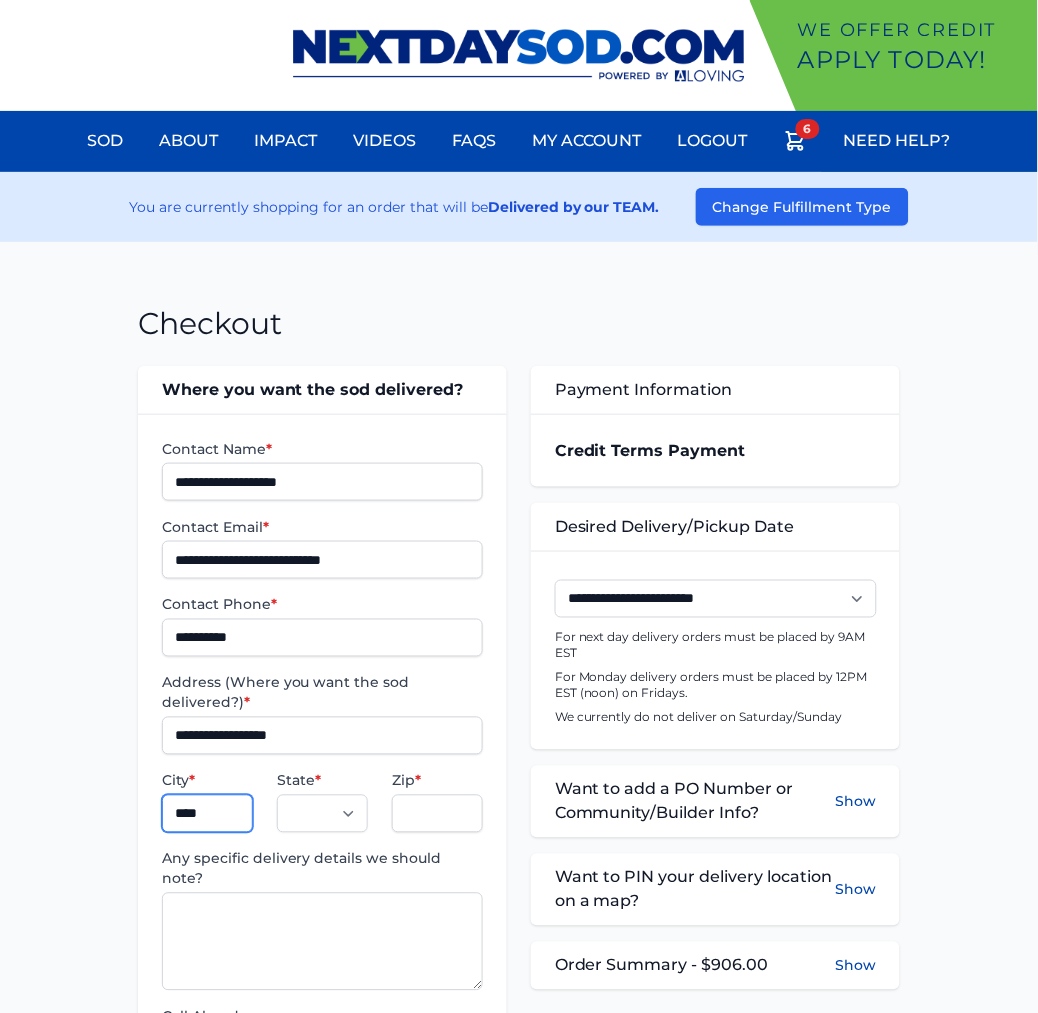 type on "********" 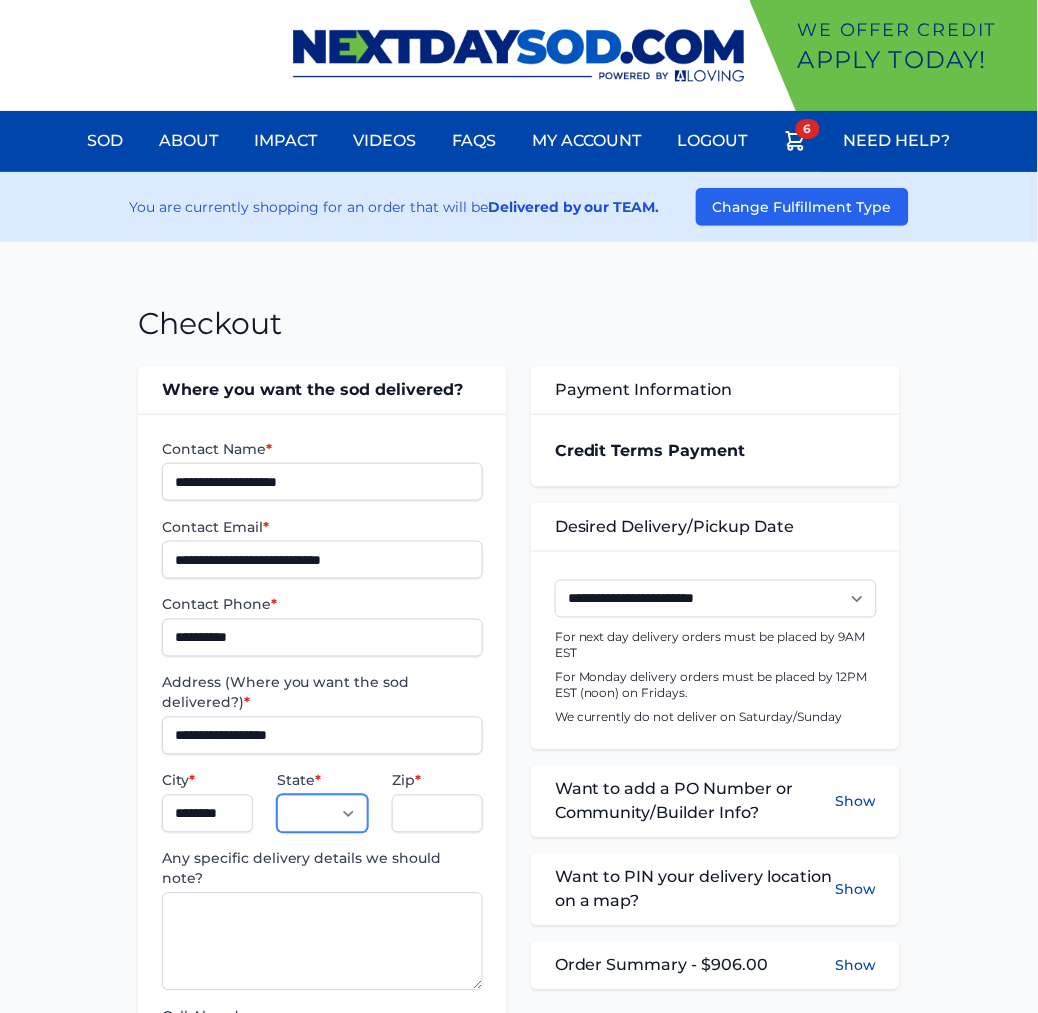select on "**" 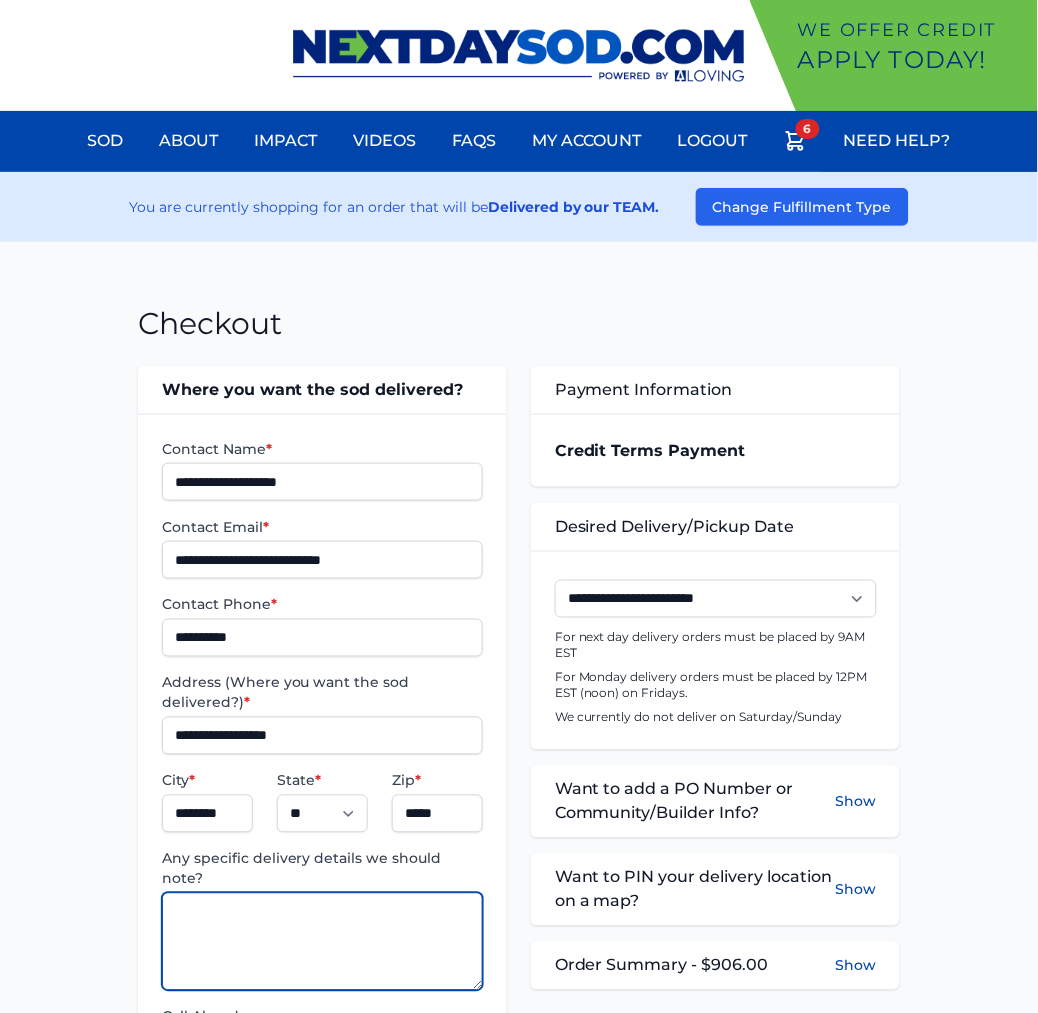 paste on "**********" 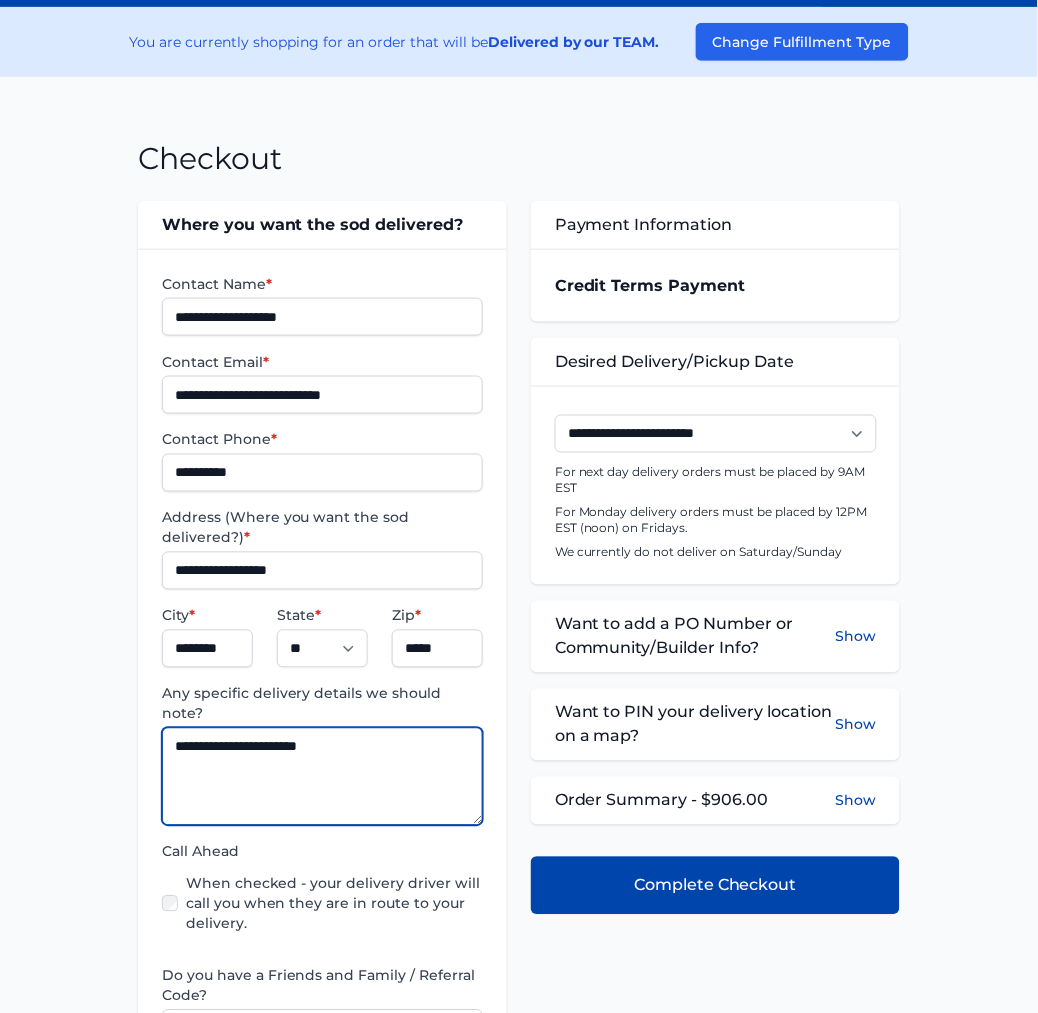 scroll, scrollTop: 333, scrollLeft: 0, axis: vertical 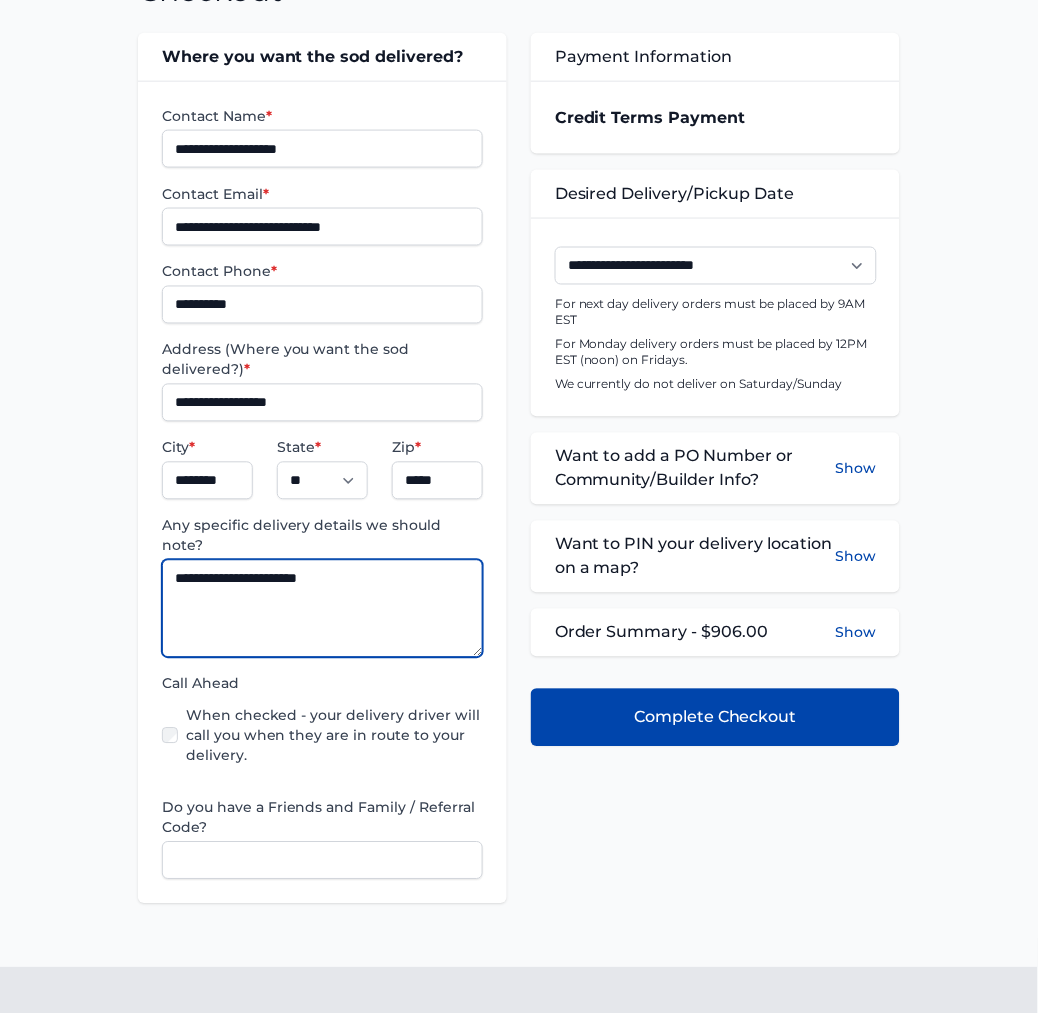 type on "**********" 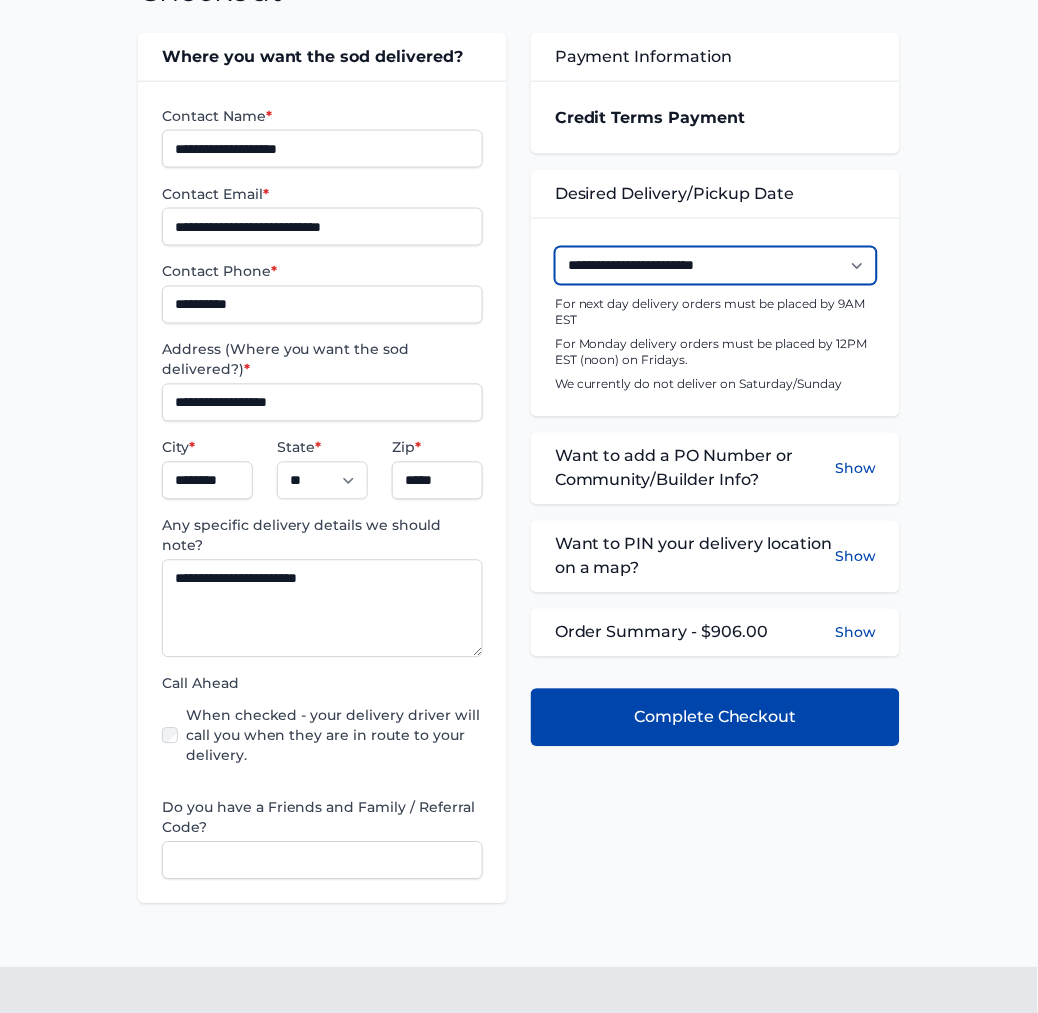 click on "**********" at bounding box center (716, 266) 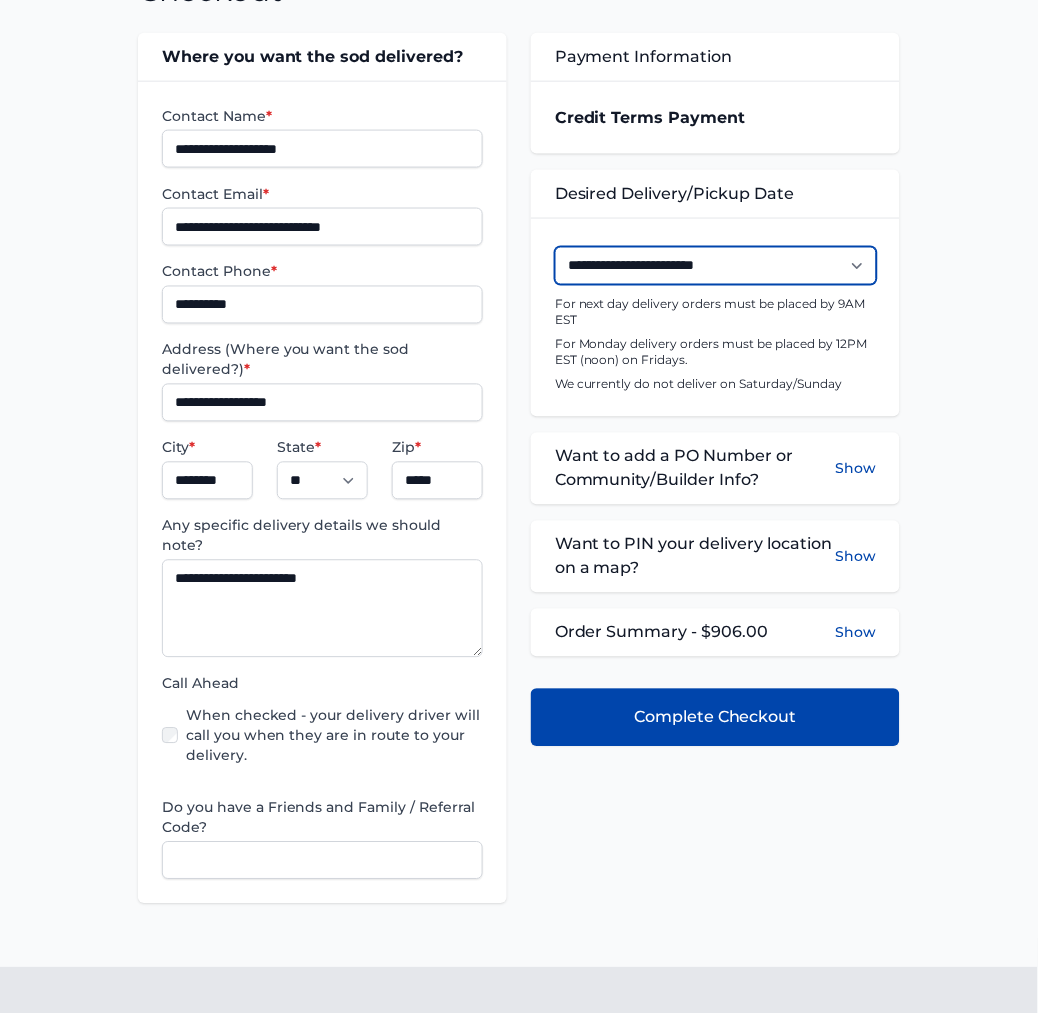 select on "**********" 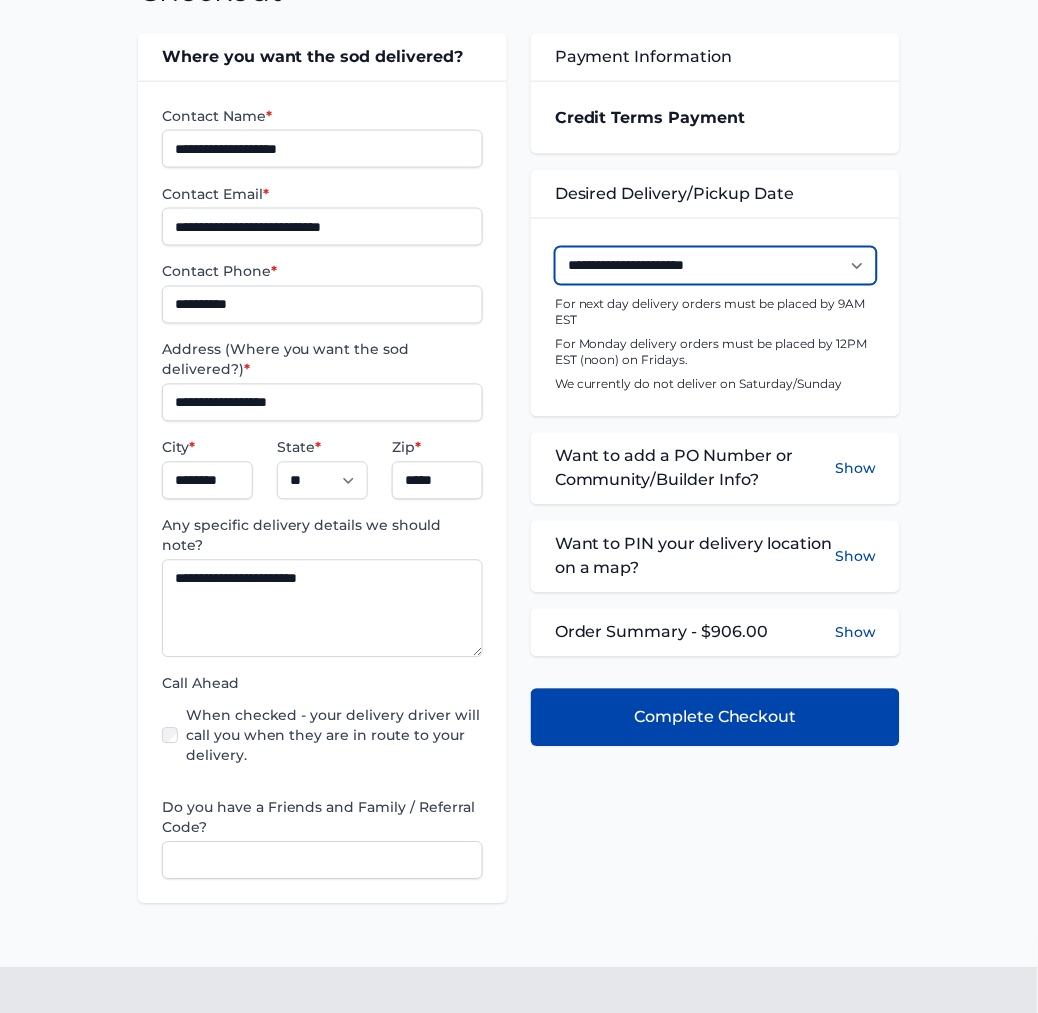click on "**********" at bounding box center (716, 266) 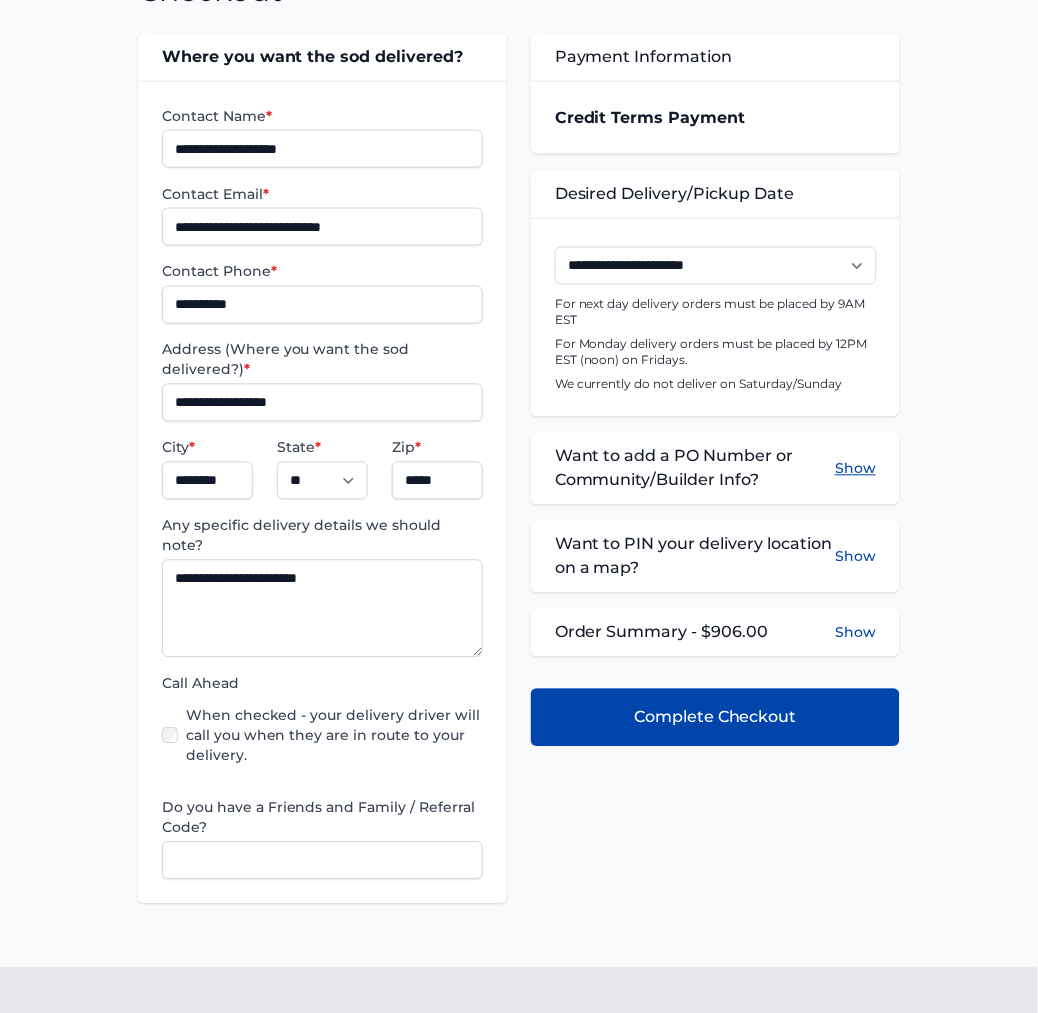 click on "Show" at bounding box center (855, 469) 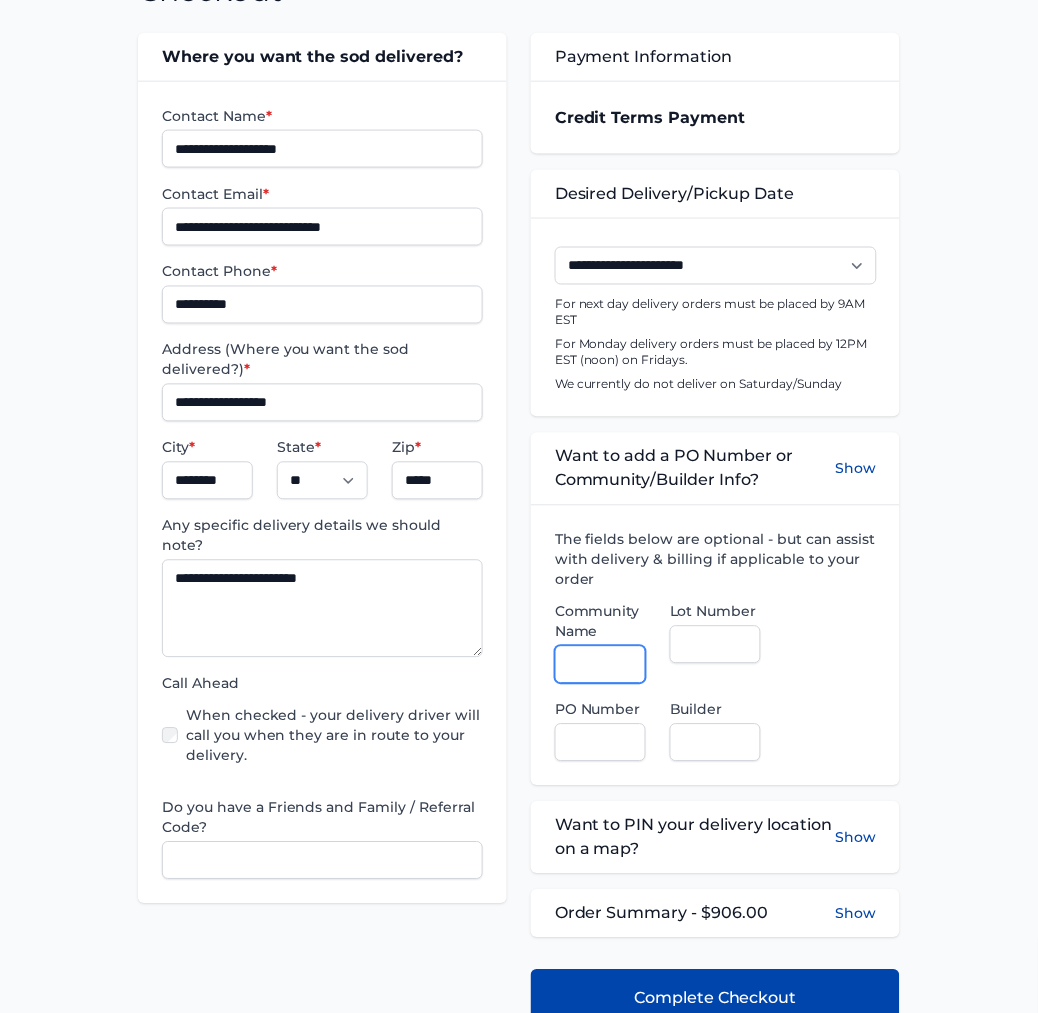 click on "Community Name" at bounding box center (600, 665) 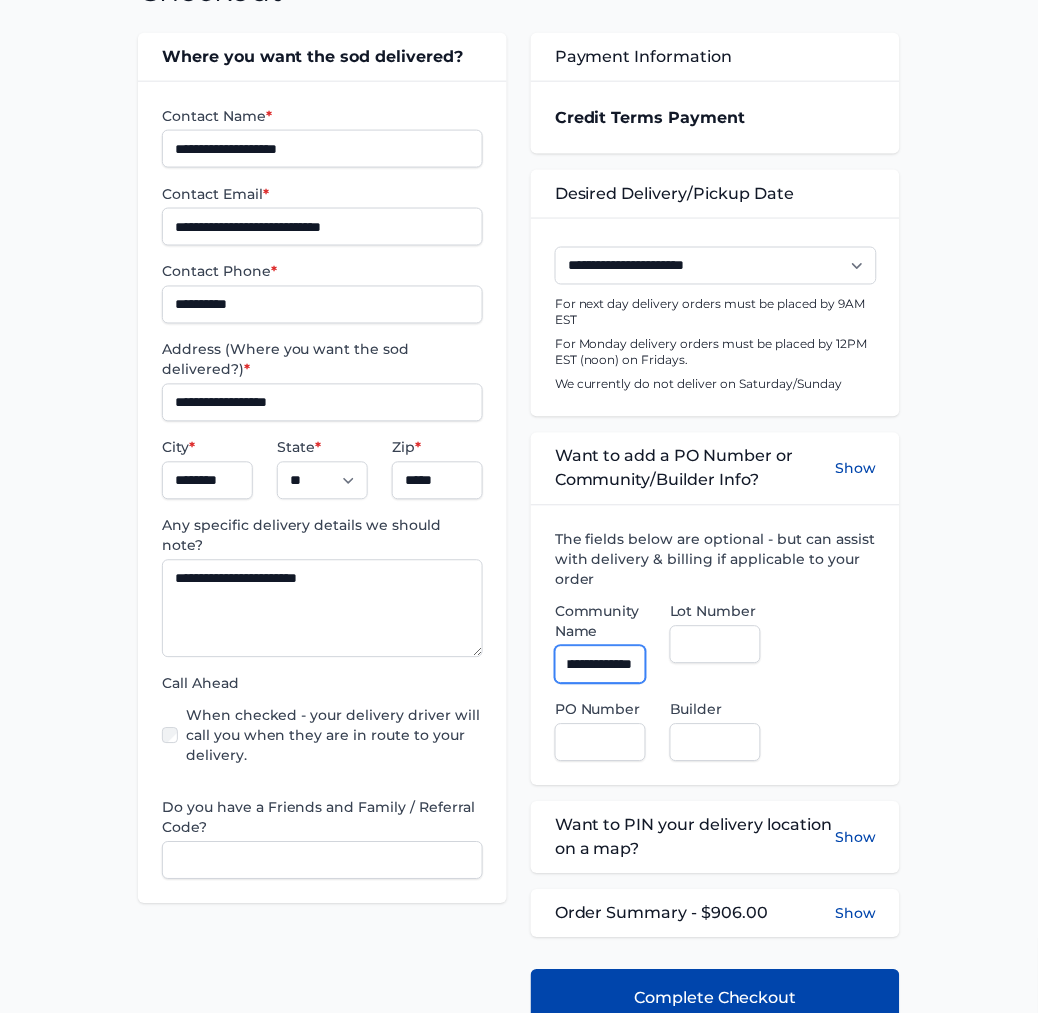 scroll, scrollTop: 0, scrollLeft: 45, axis: horizontal 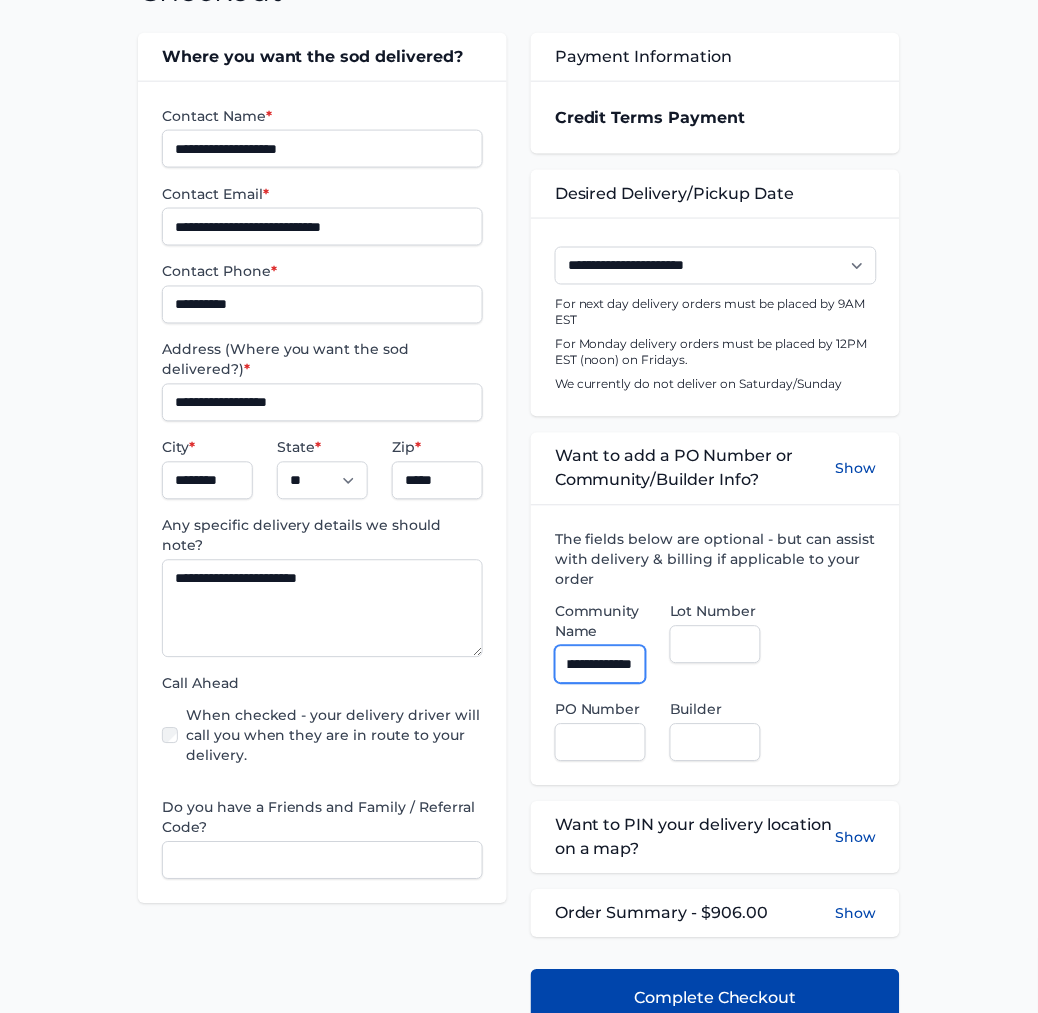 type on "**********" 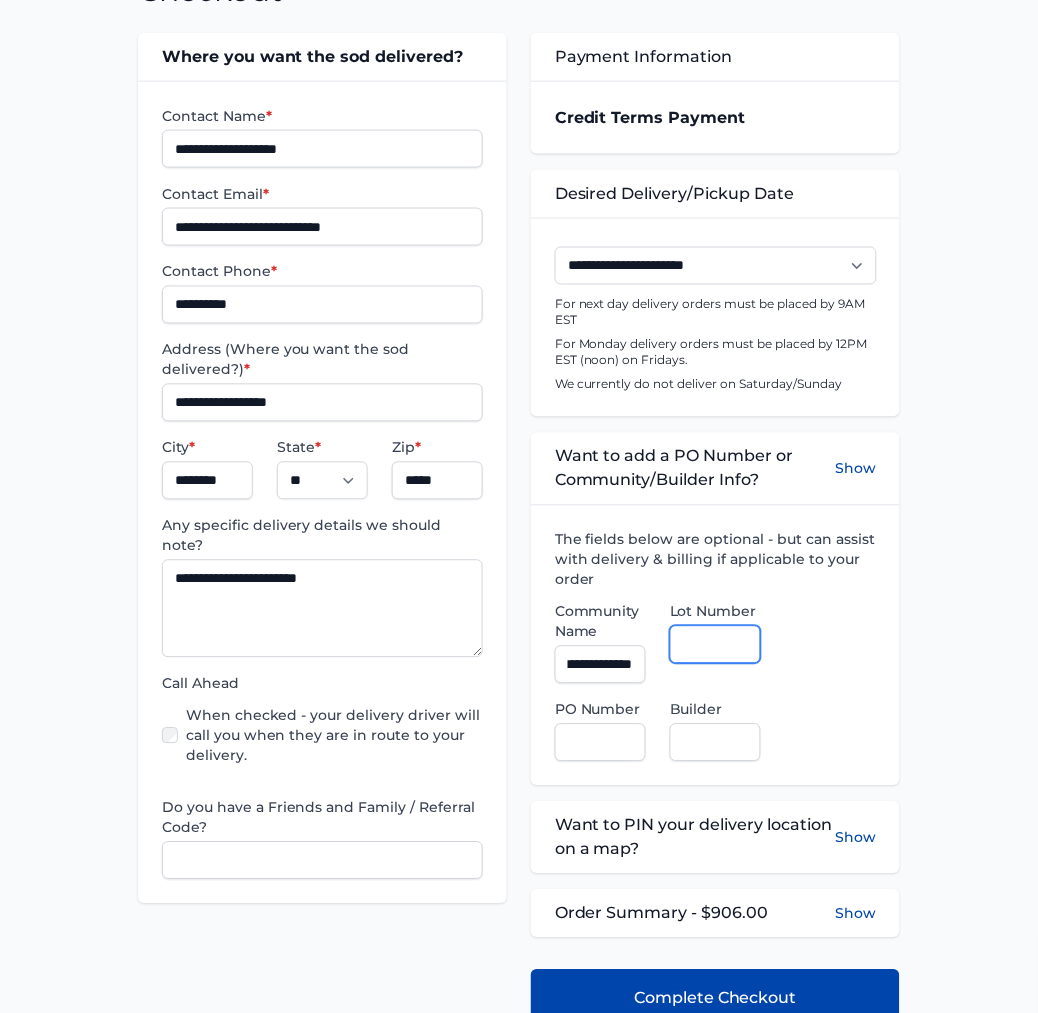 scroll, scrollTop: 0, scrollLeft: 0, axis: both 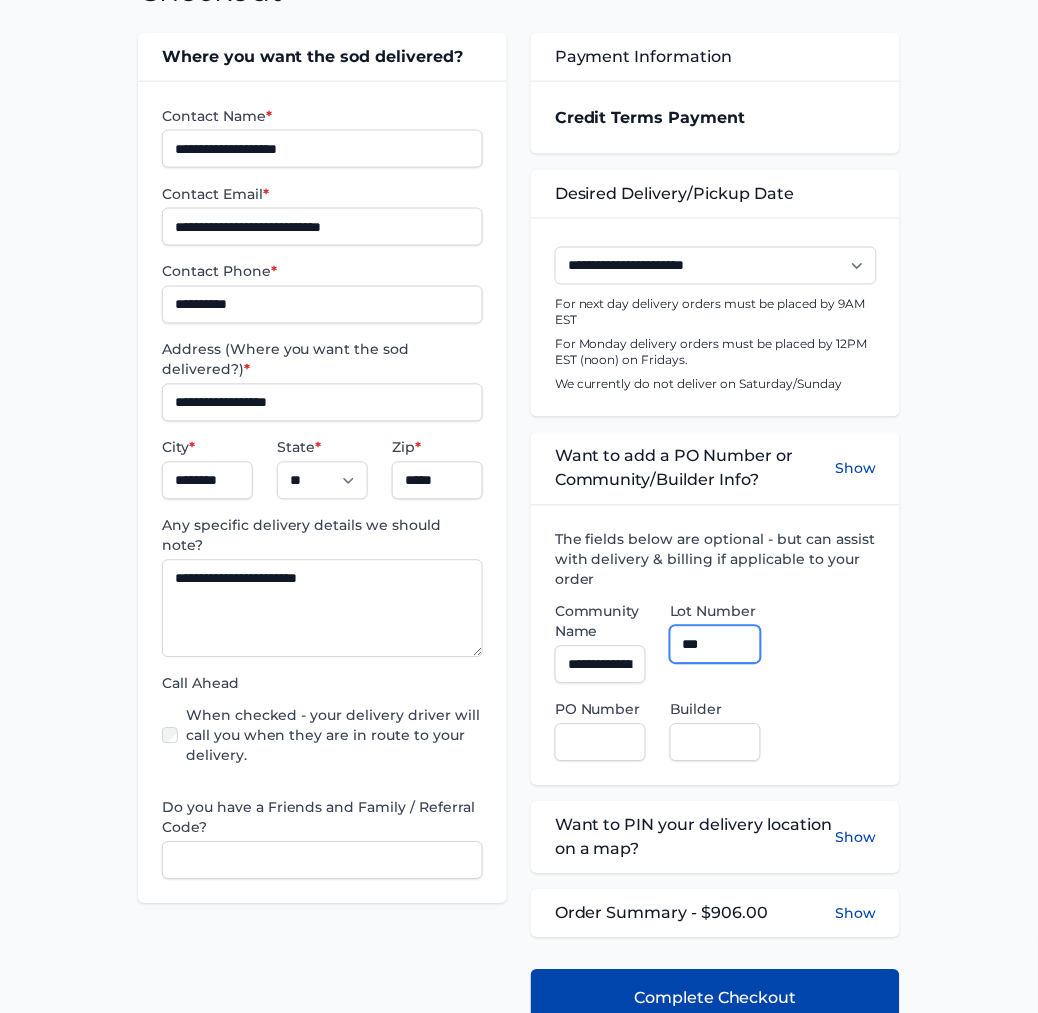 type on "***" 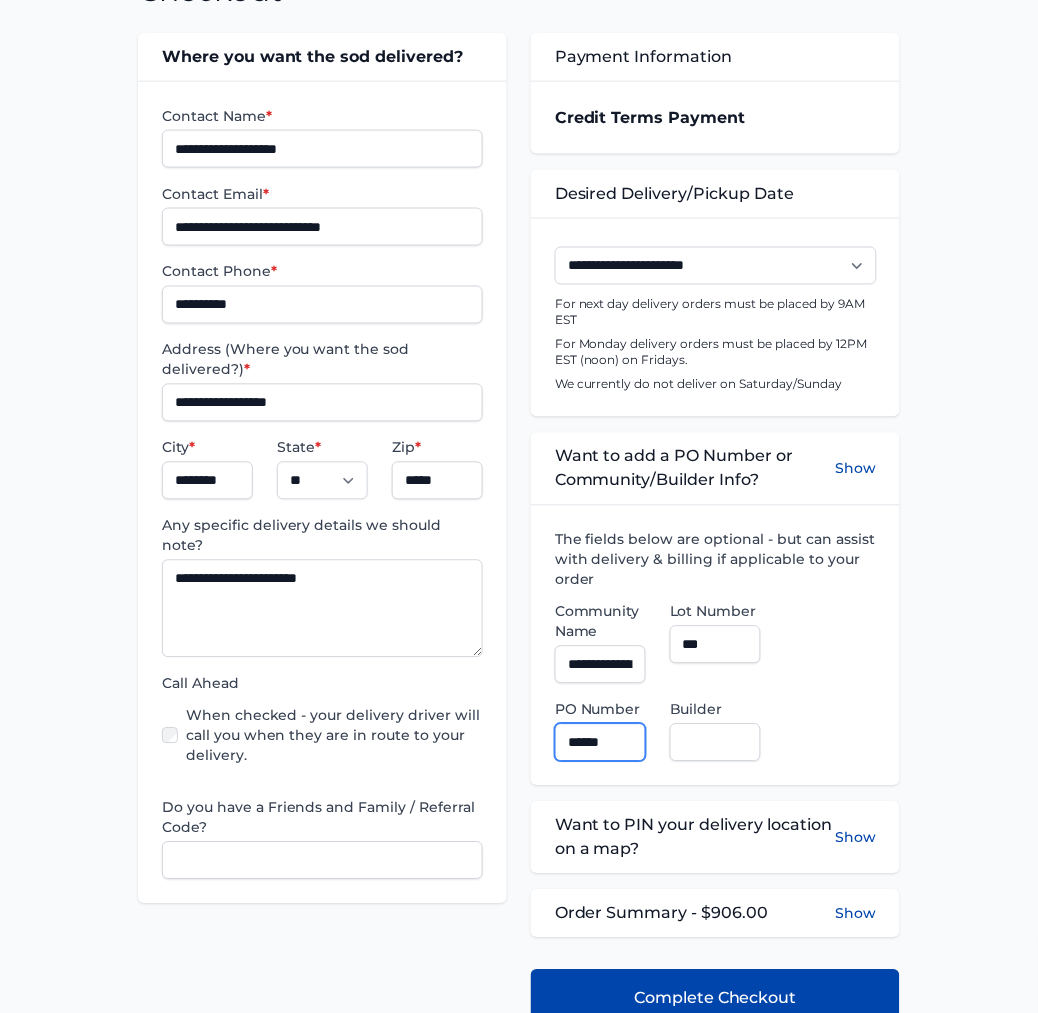 type on "******" 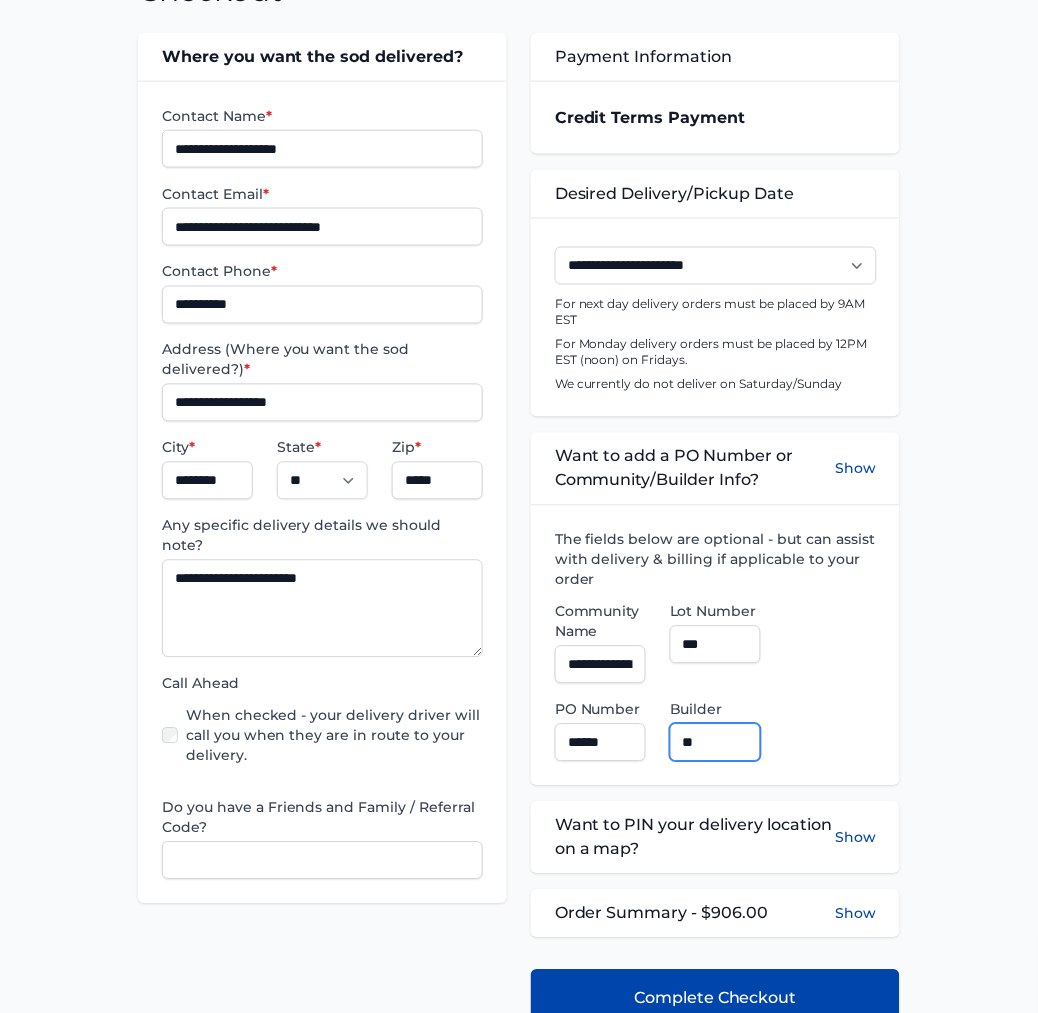 type on "**********" 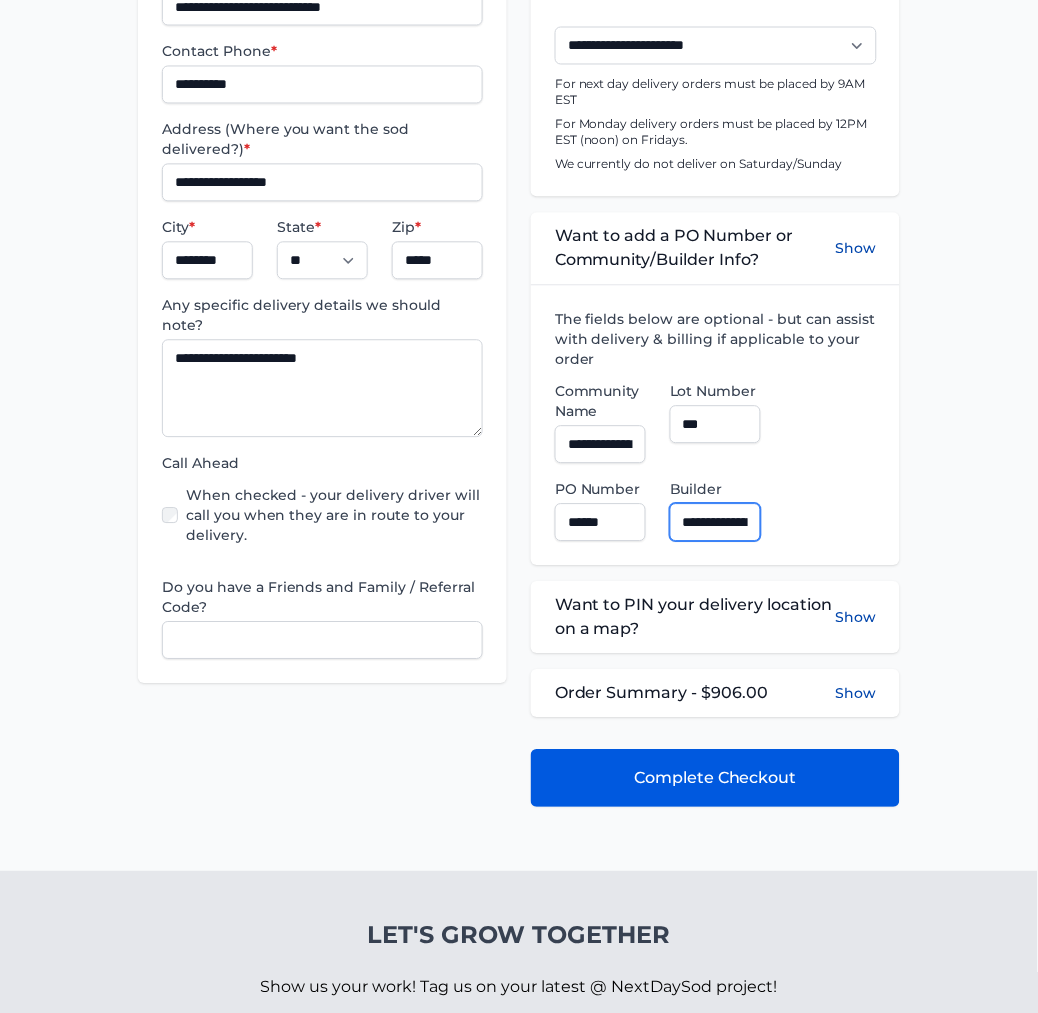 scroll, scrollTop: 555, scrollLeft: 0, axis: vertical 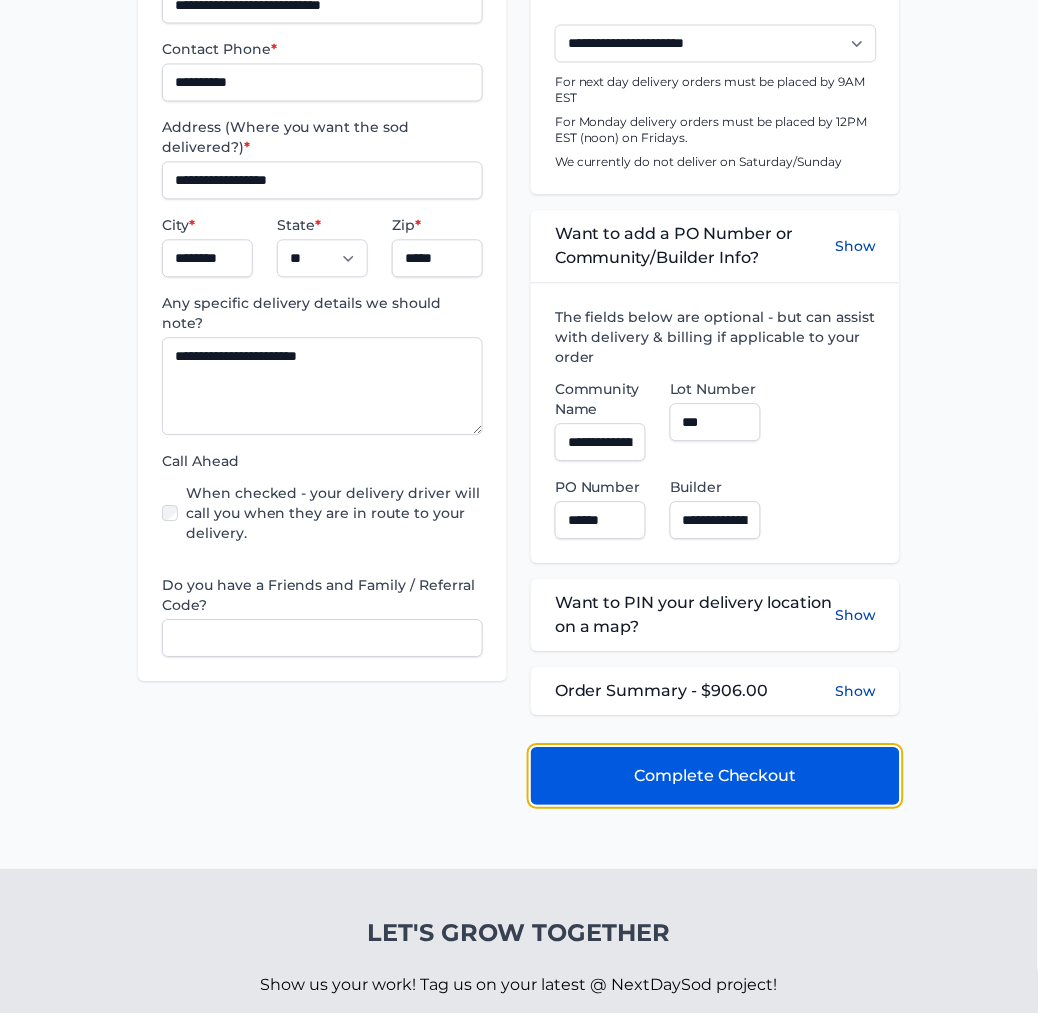 click on "Complete Checkout" at bounding box center [715, 777] 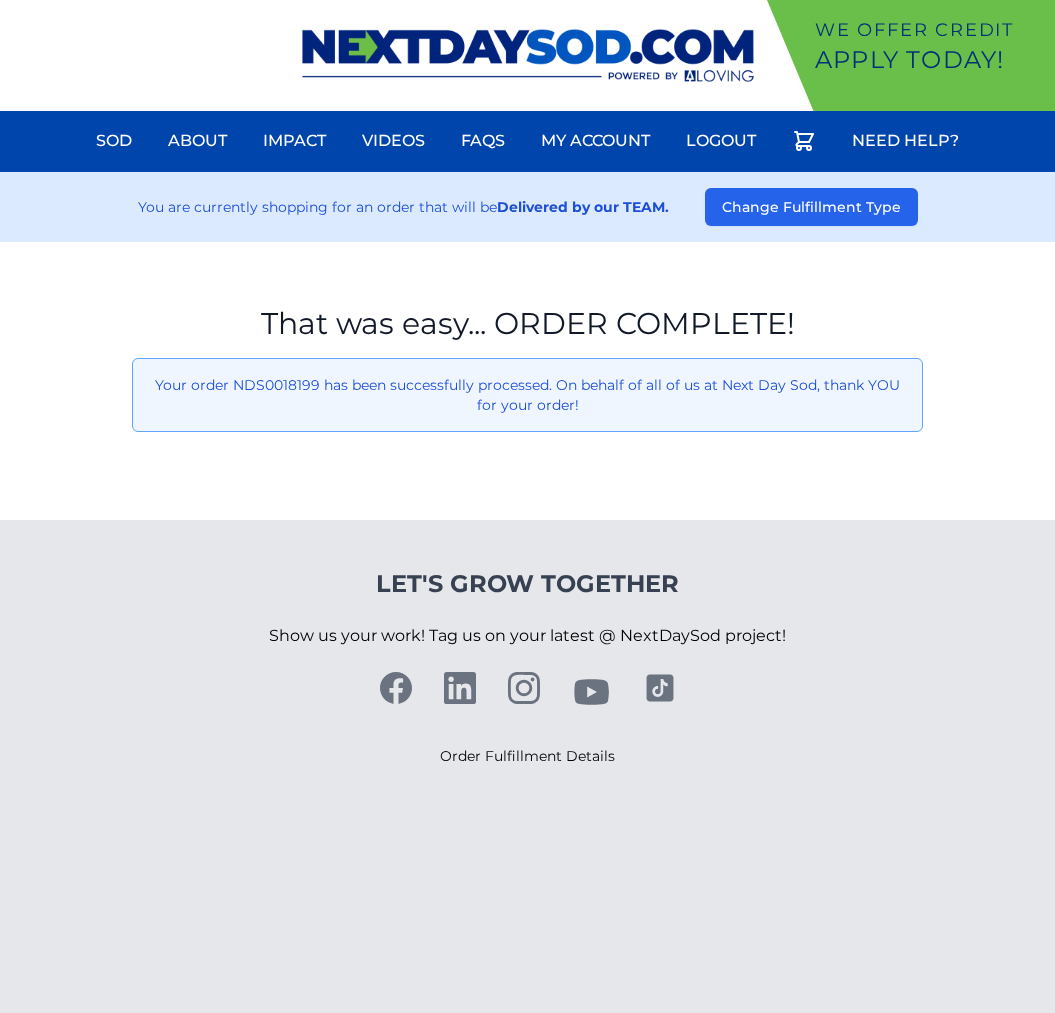 scroll, scrollTop: 0, scrollLeft: 0, axis: both 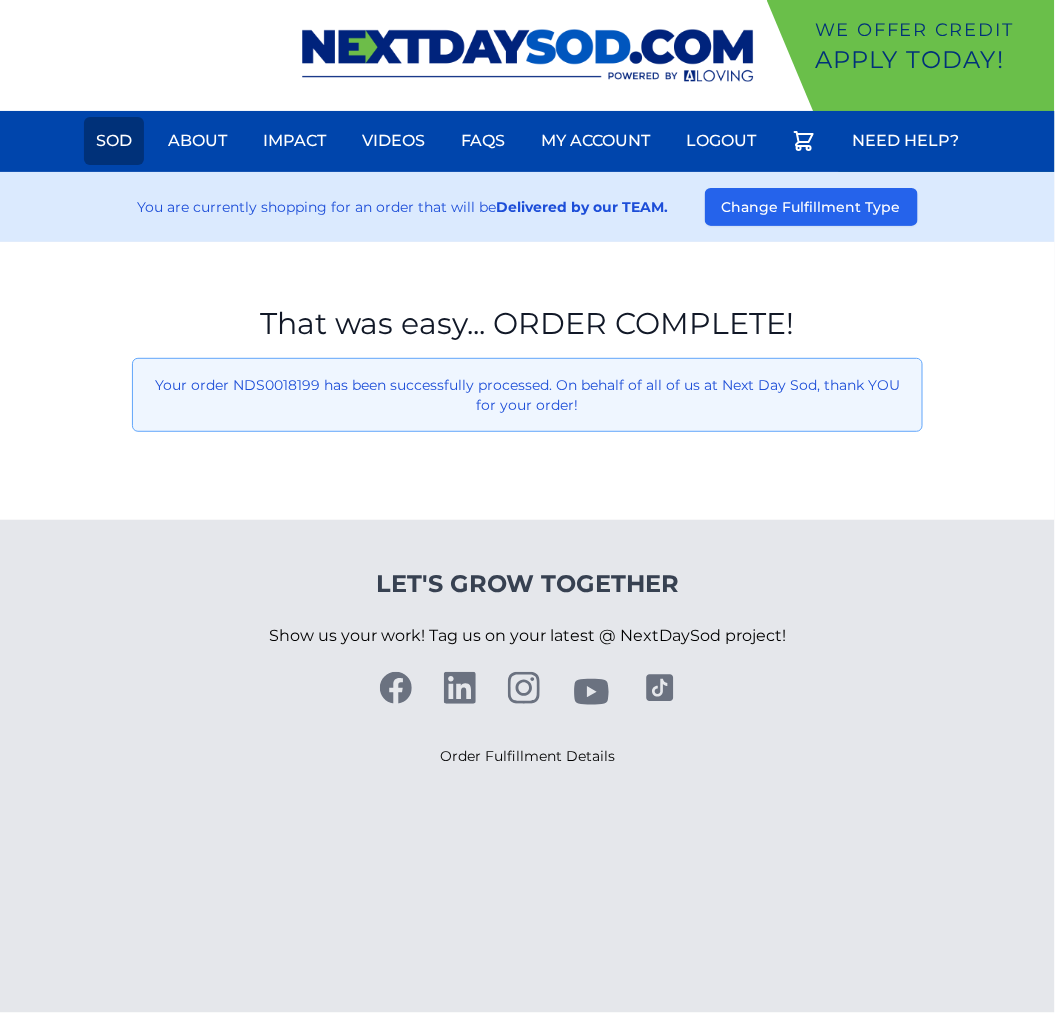click on "Sod" at bounding box center (114, 141) 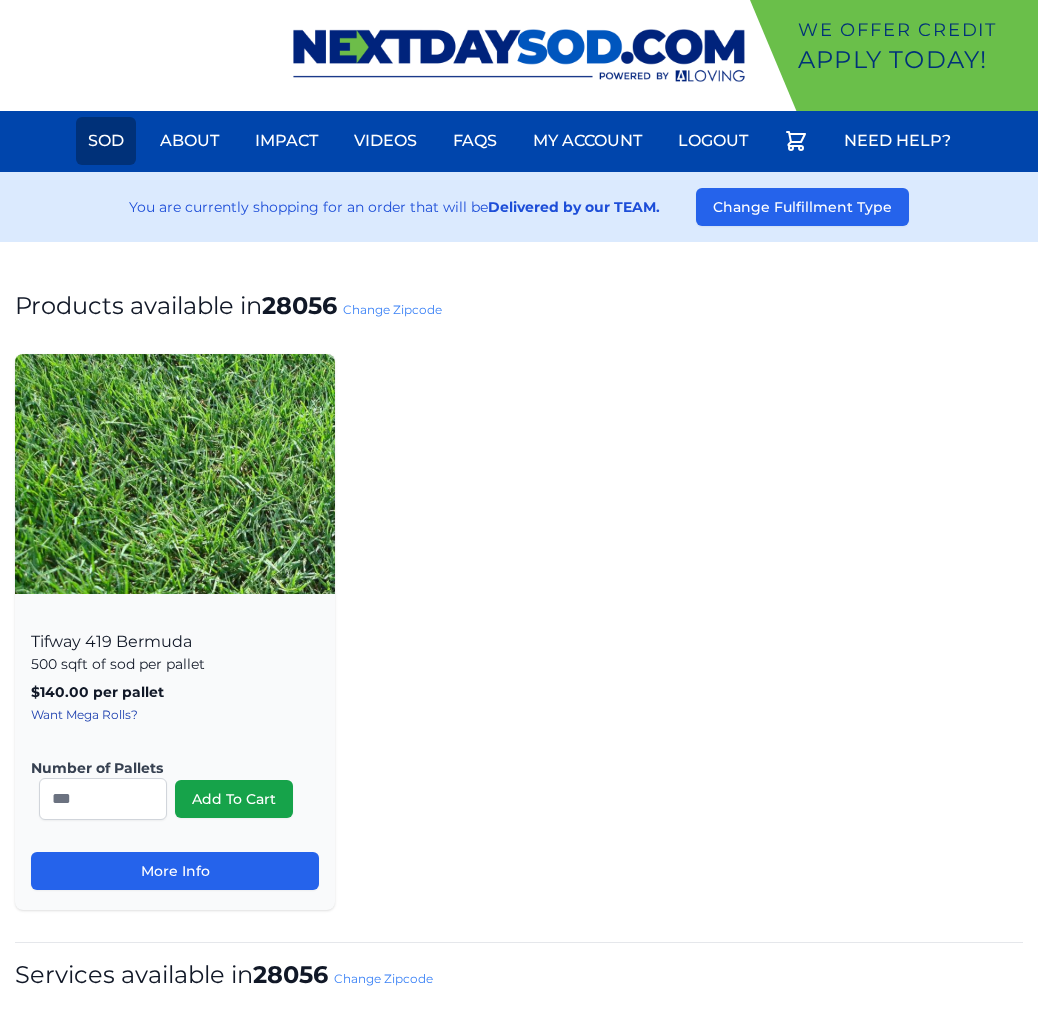 scroll, scrollTop: 0, scrollLeft: 0, axis: both 